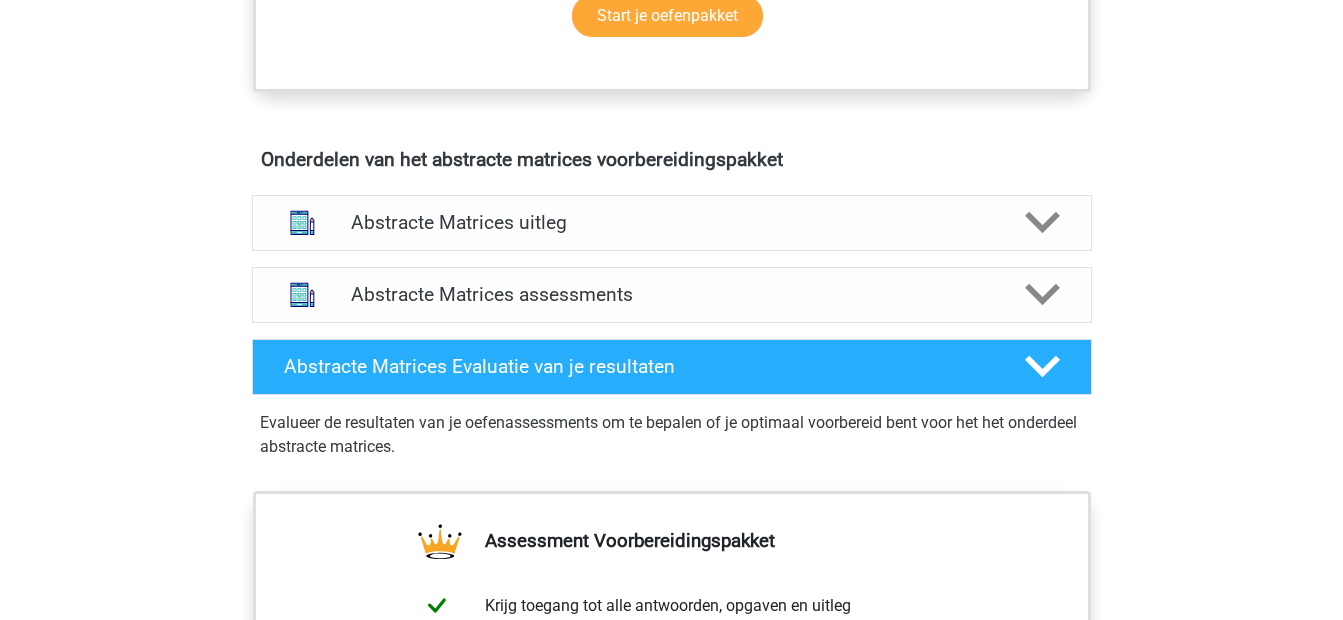scroll, scrollTop: 1090, scrollLeft: 0, axis: vertical 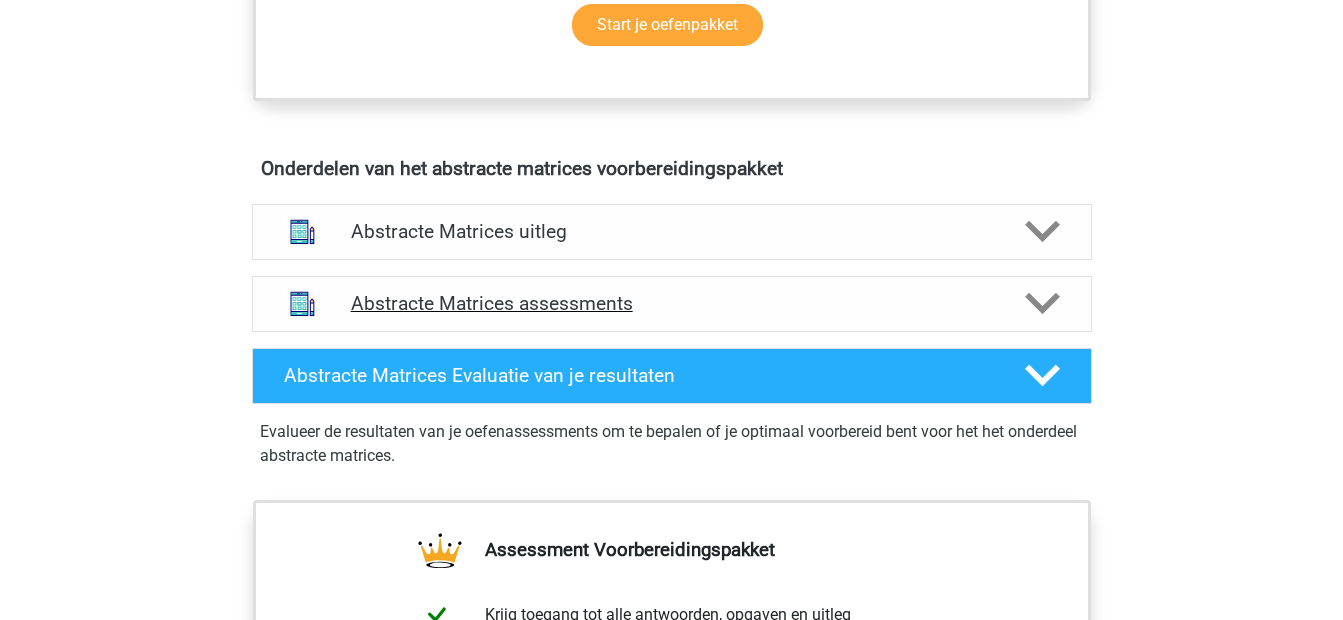 click on "Abstracte Matrices assessments" at bounding box center [672, 303] 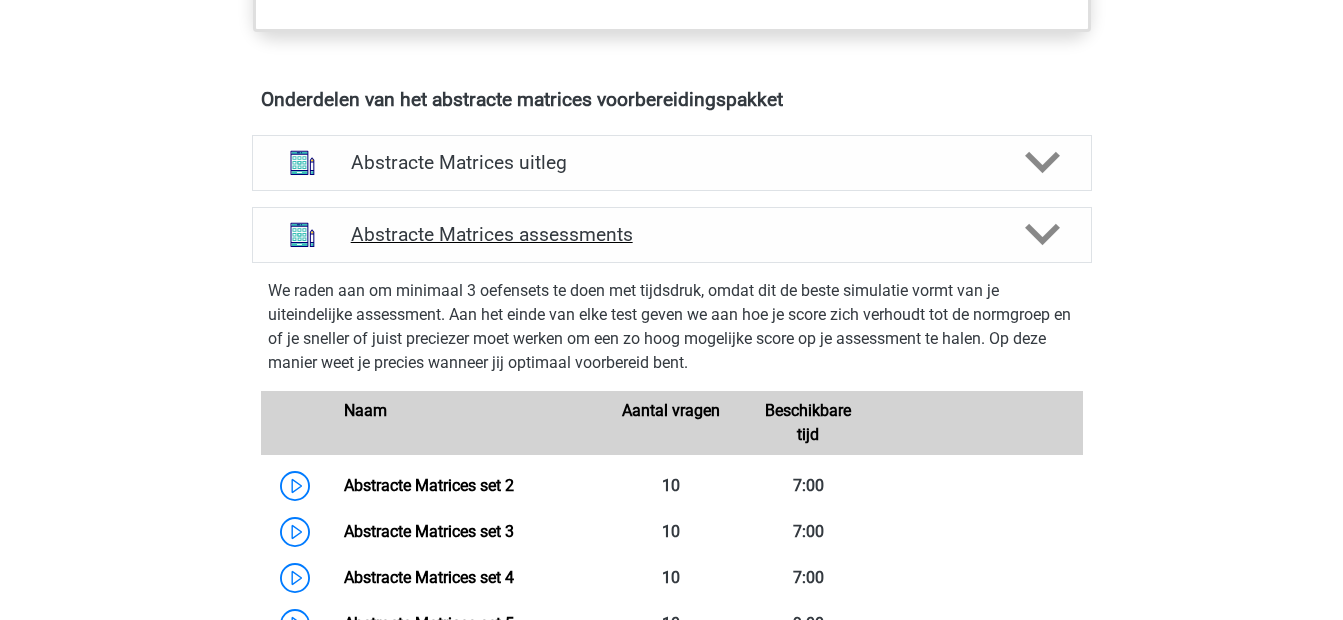scroll, scrollTop: 1156, scrollLeft: 0, axis: vertical 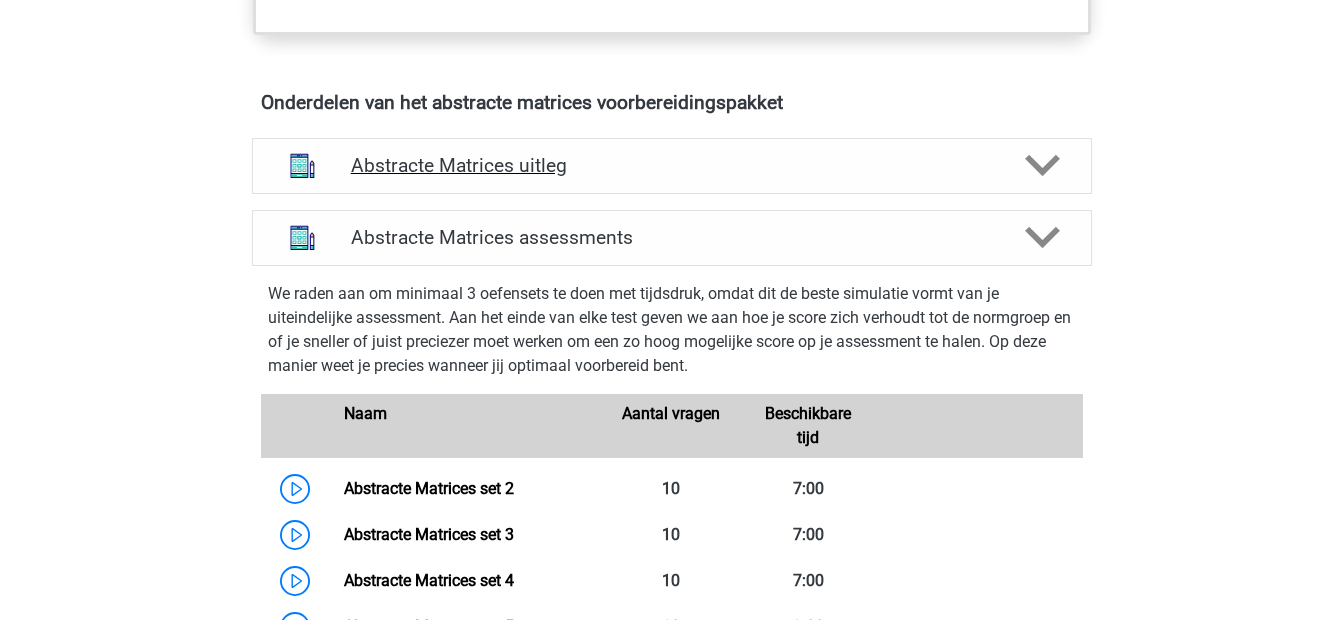 click on "Abstracte Matrices uitleg" at bounding box center (672, 166) 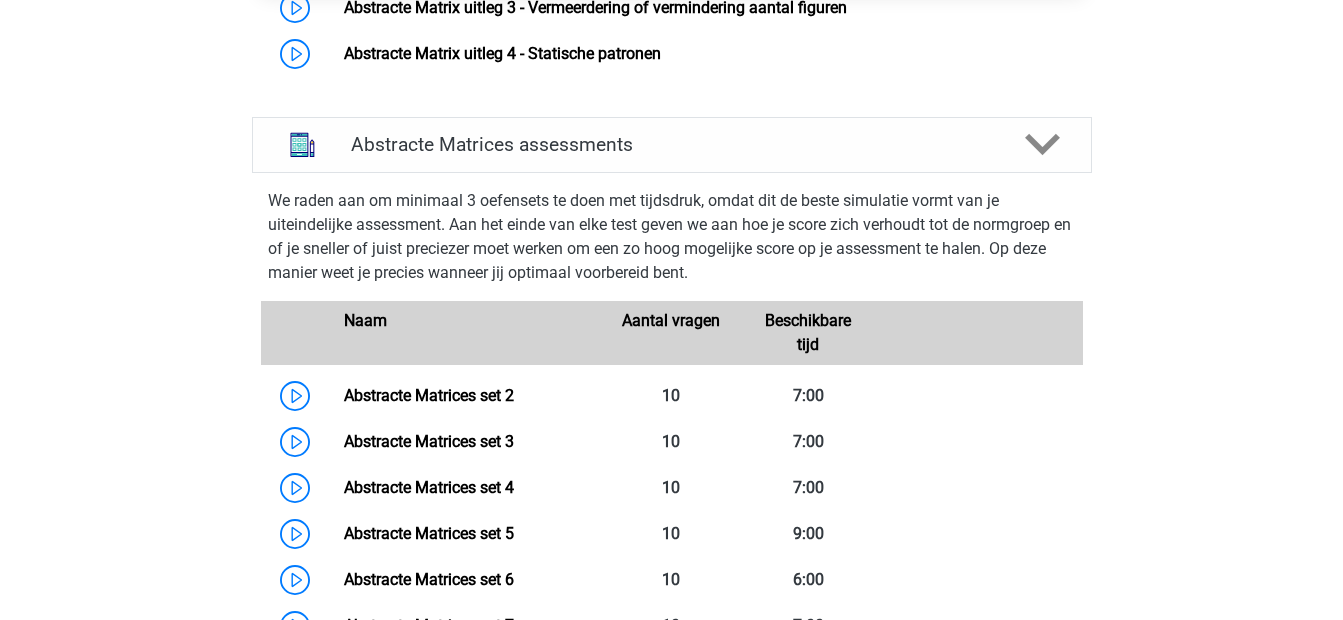 scroll, scrollTop: 1645, scrollLeft: 0, axis: vertical 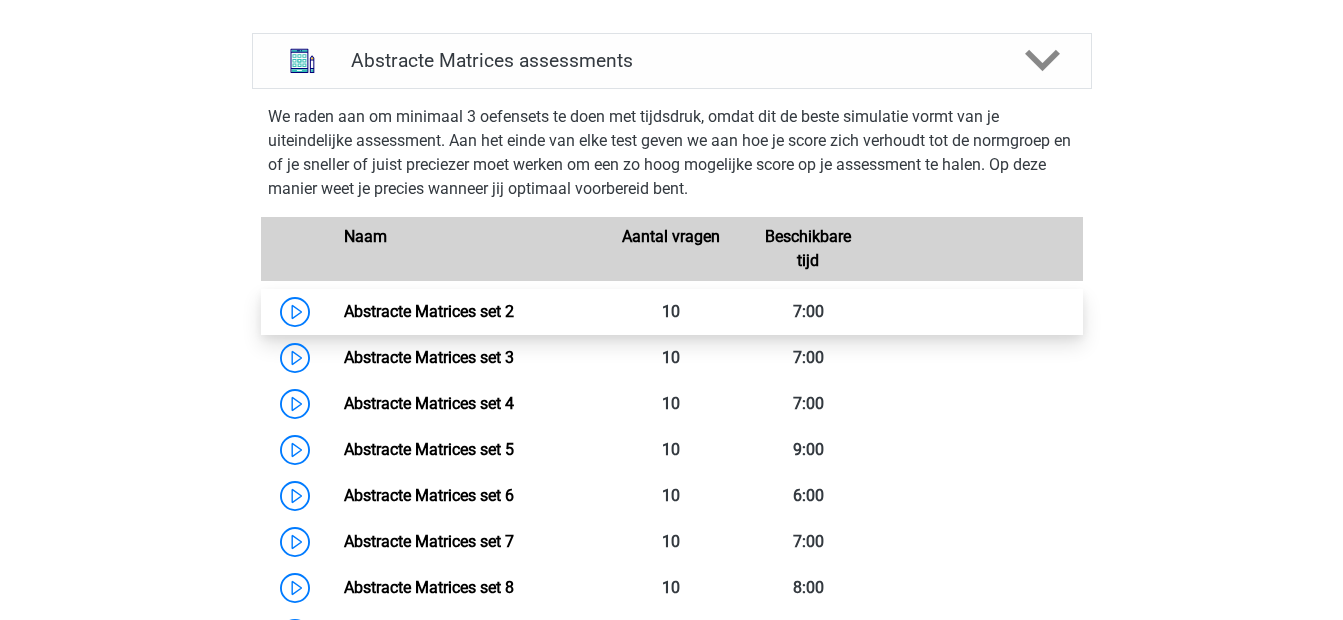 click on "Abstracte Matrices
set 2" at bounding box center [429, 311] 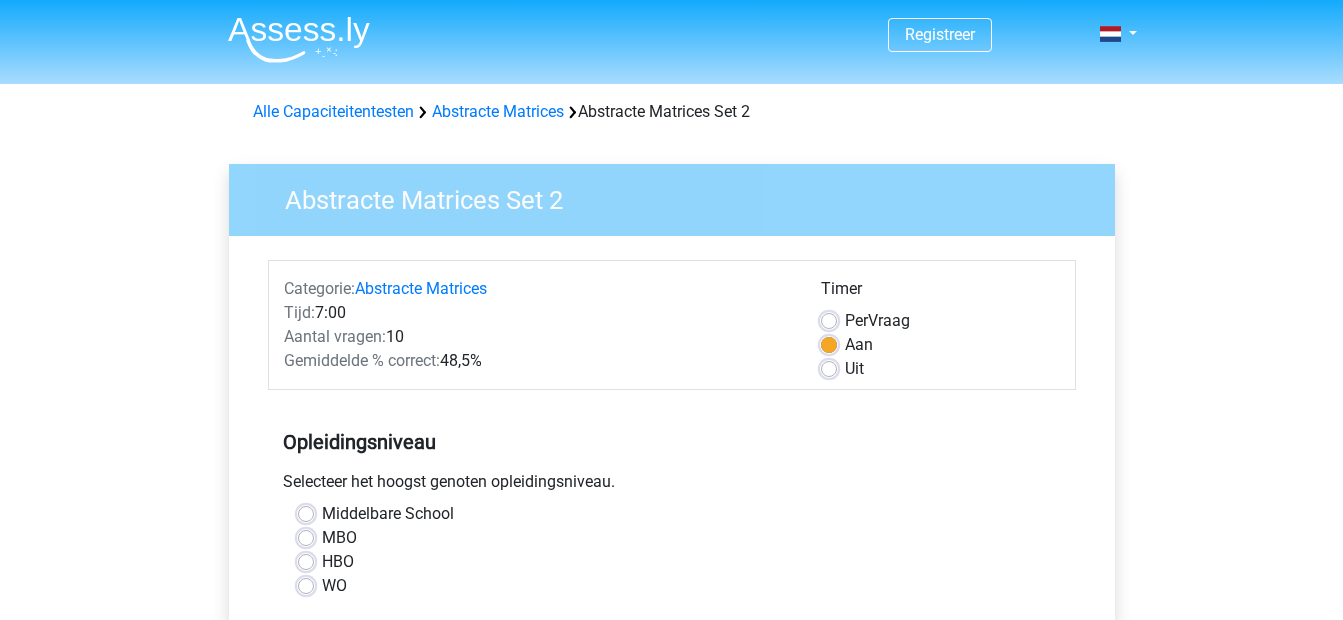scroll, scrollTop: 0, scrollLeft: 0, axis: both 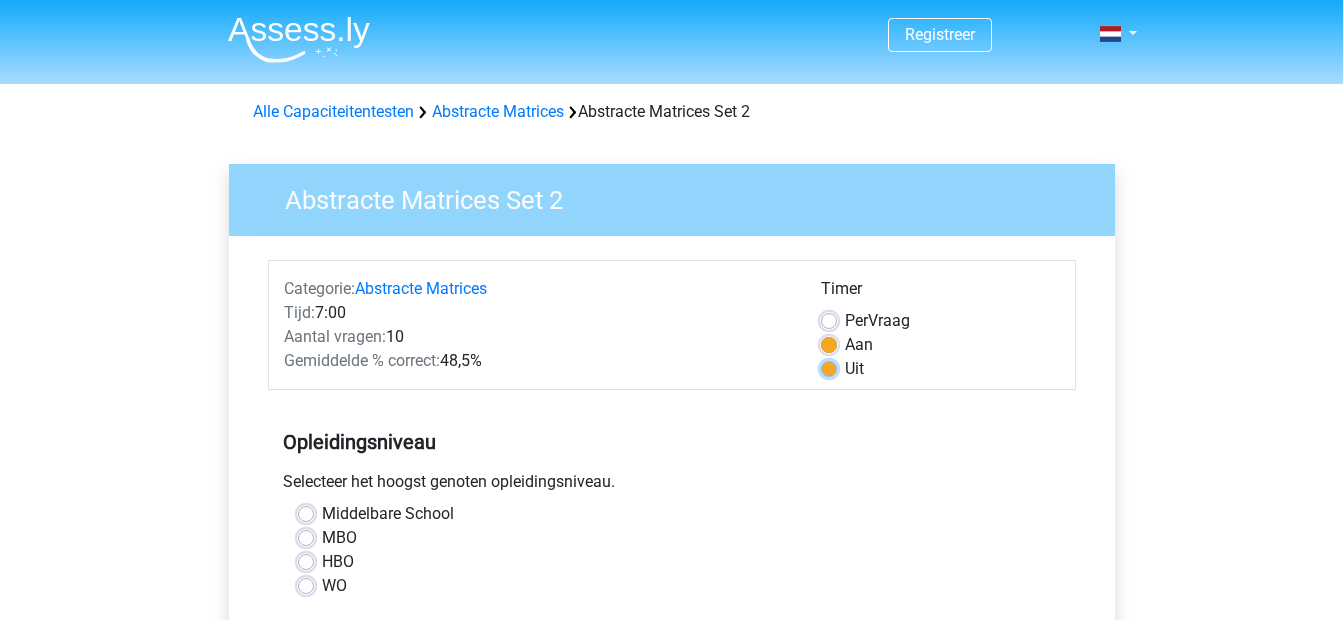 click on "Uit" at bounding box center [829, 367] 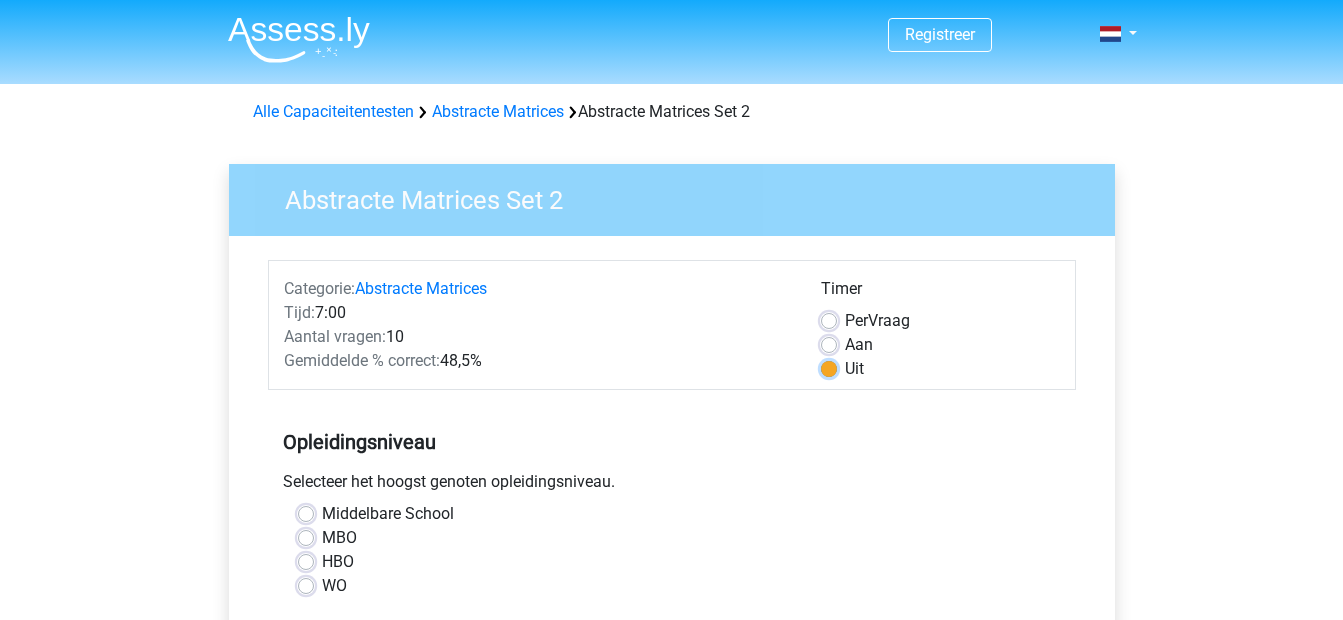 scroll, scrollTop: 97, scrollLeft: 0, axis: vertical 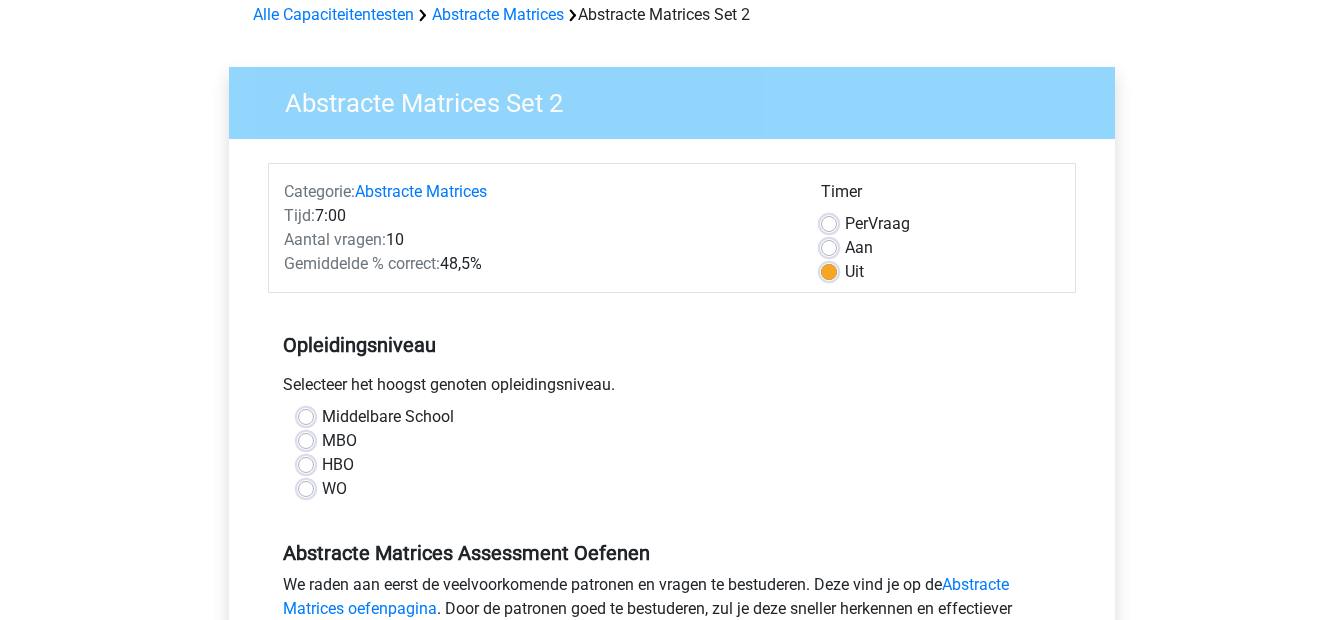 click on "WO" at bounding box center [672, 489] 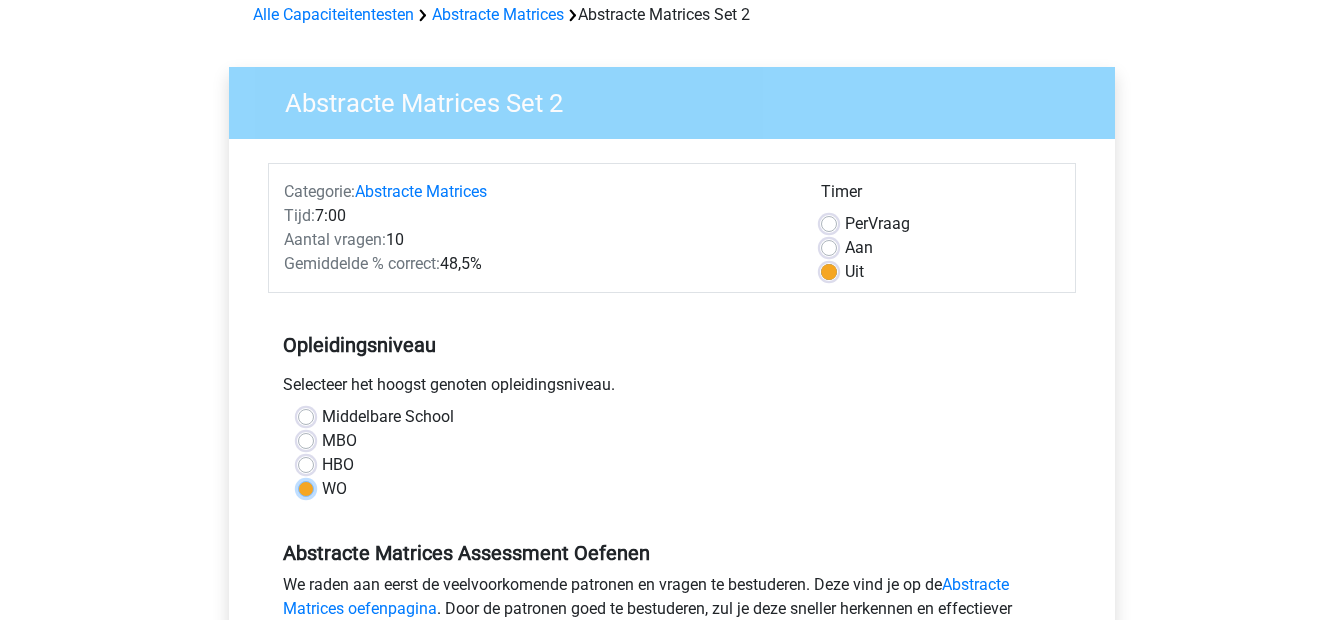 click on "WO" at bounding box center [306, 487] 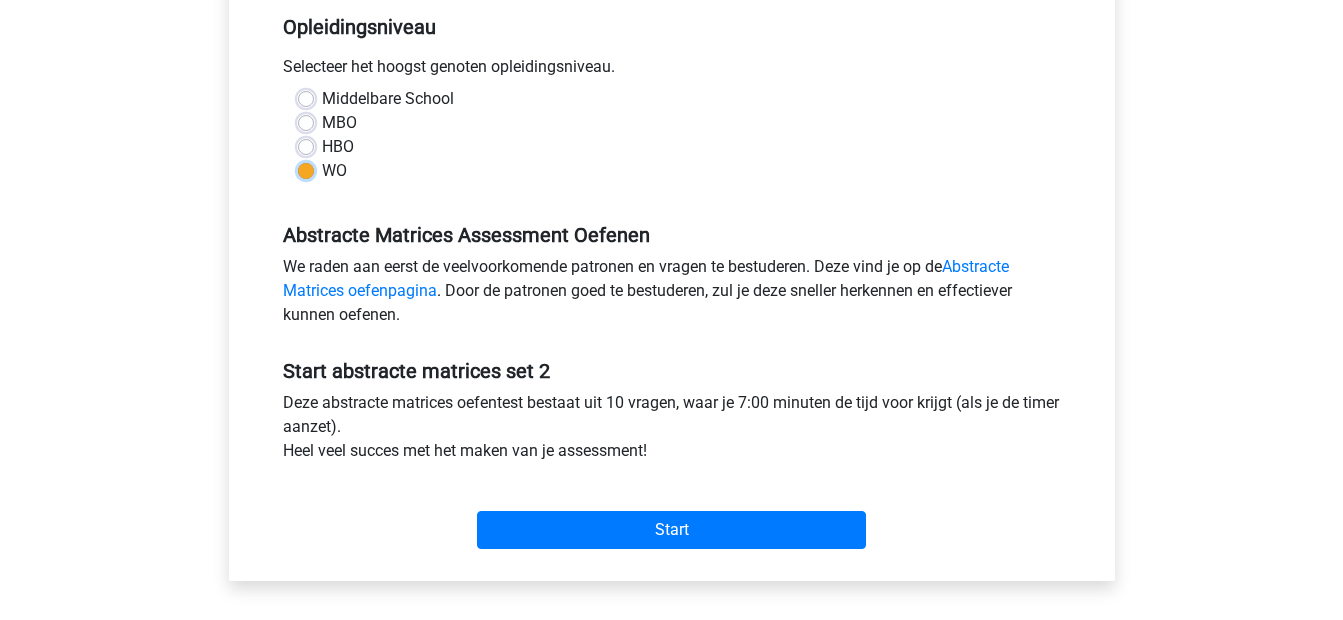 scroll, scrollTop: 435, scrollLeft: 0, axis: vertical 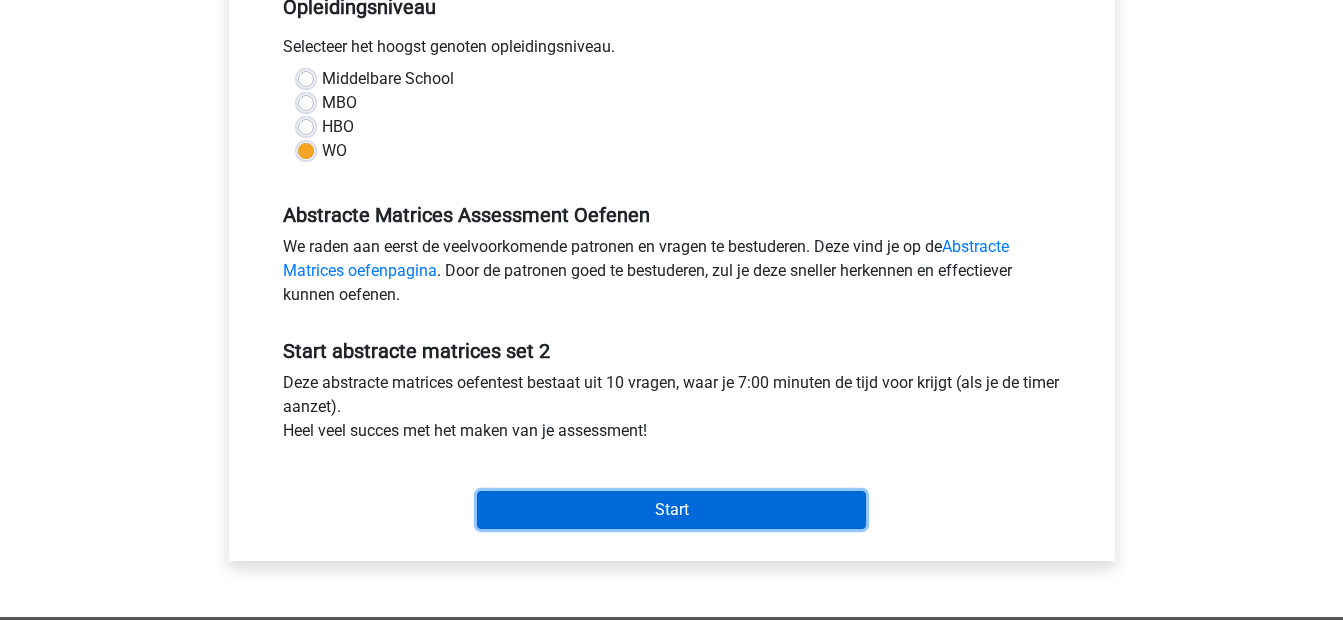 click on "Start" at bounding box center (671, 510) 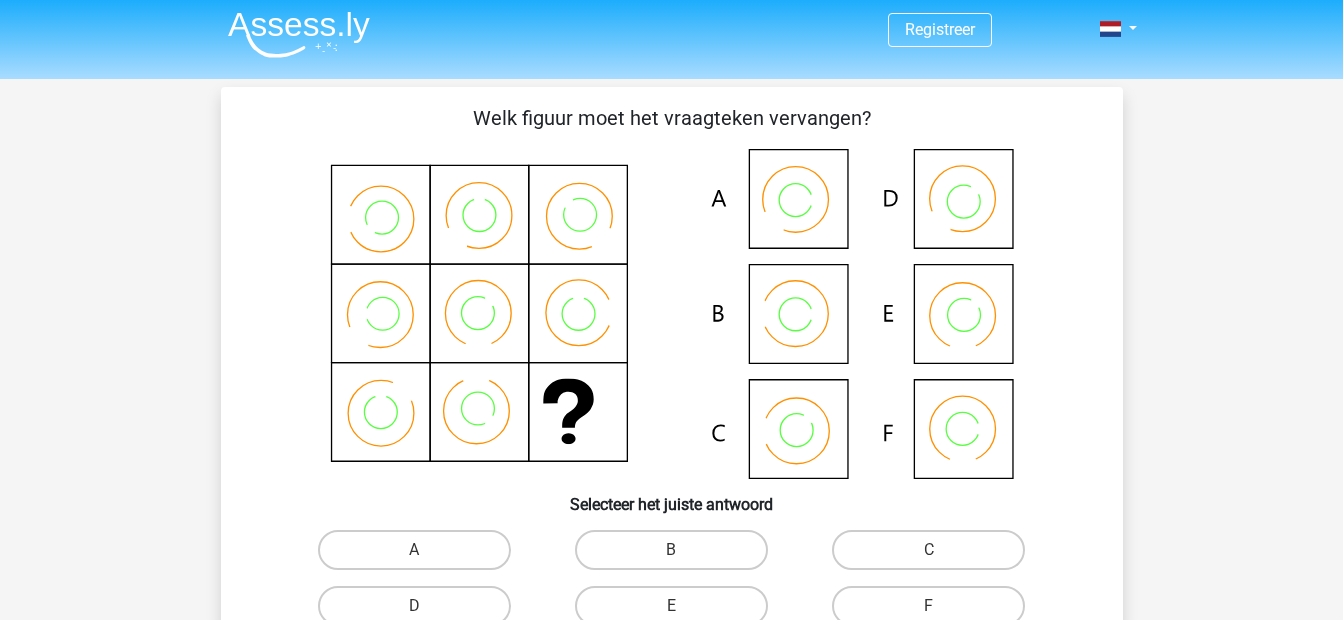 scroll, scrollTop: 6, scrollLeft: 0, axis: vertical 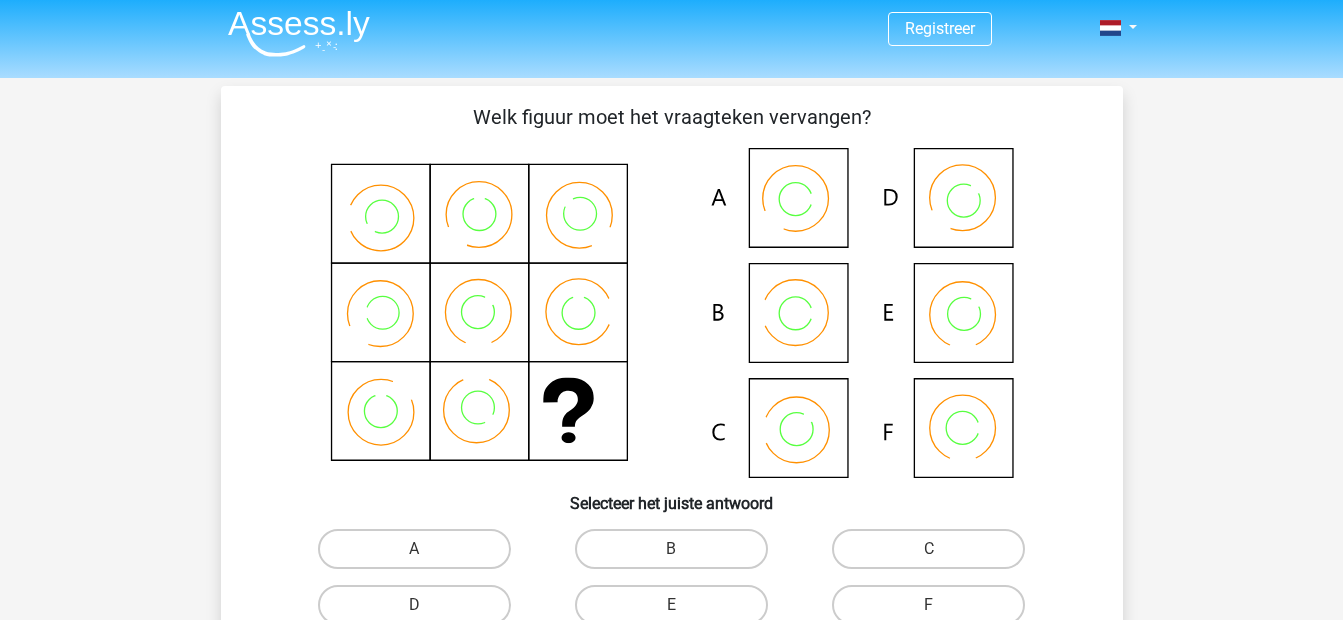 click 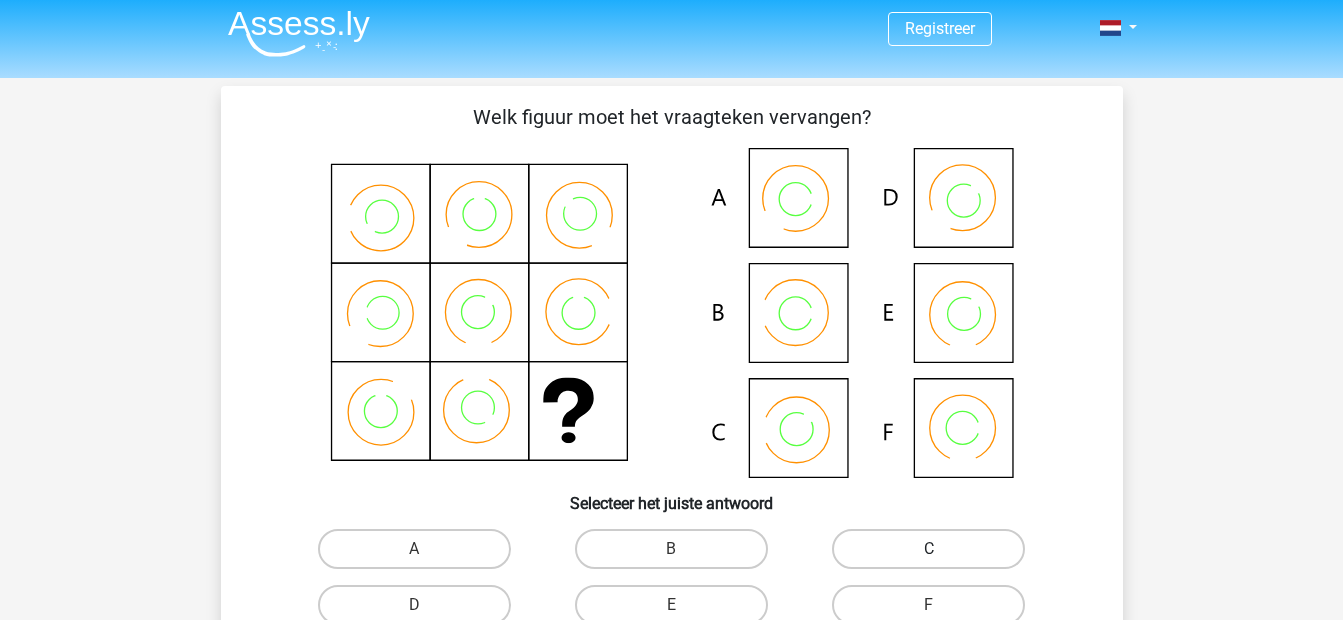 click on "C" at bounding box center [928, 549] 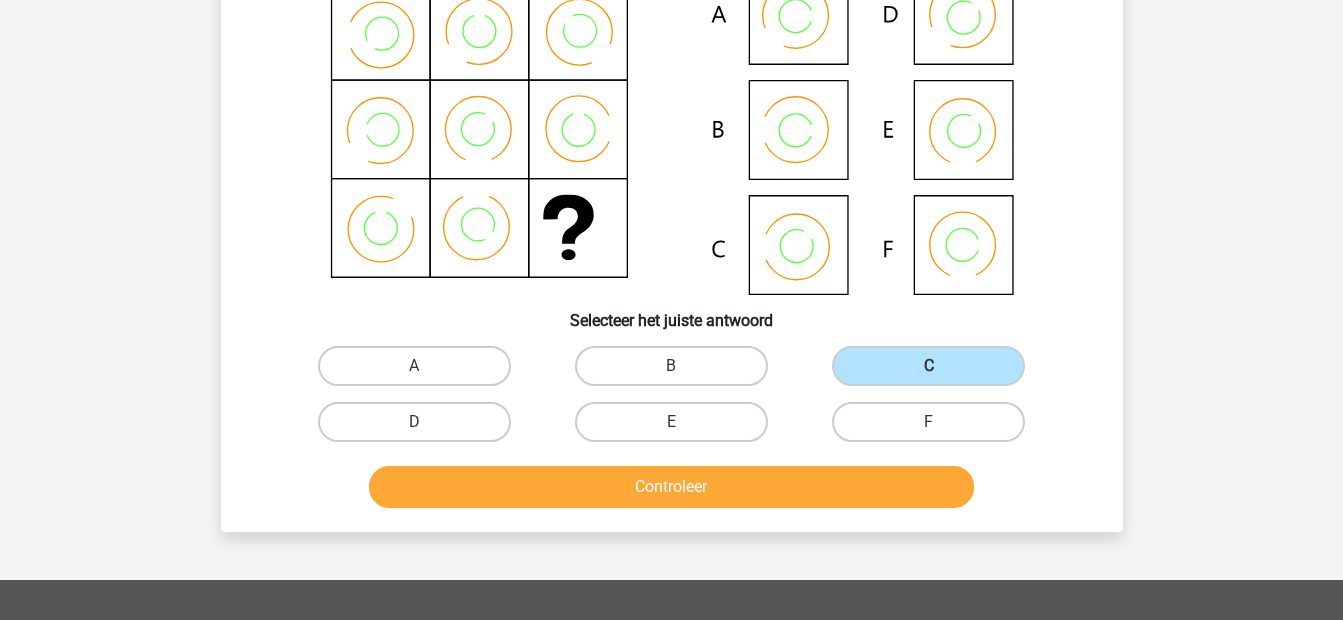 scroll, scrollTop: 193, scrollLeft: 0, axis: vertical 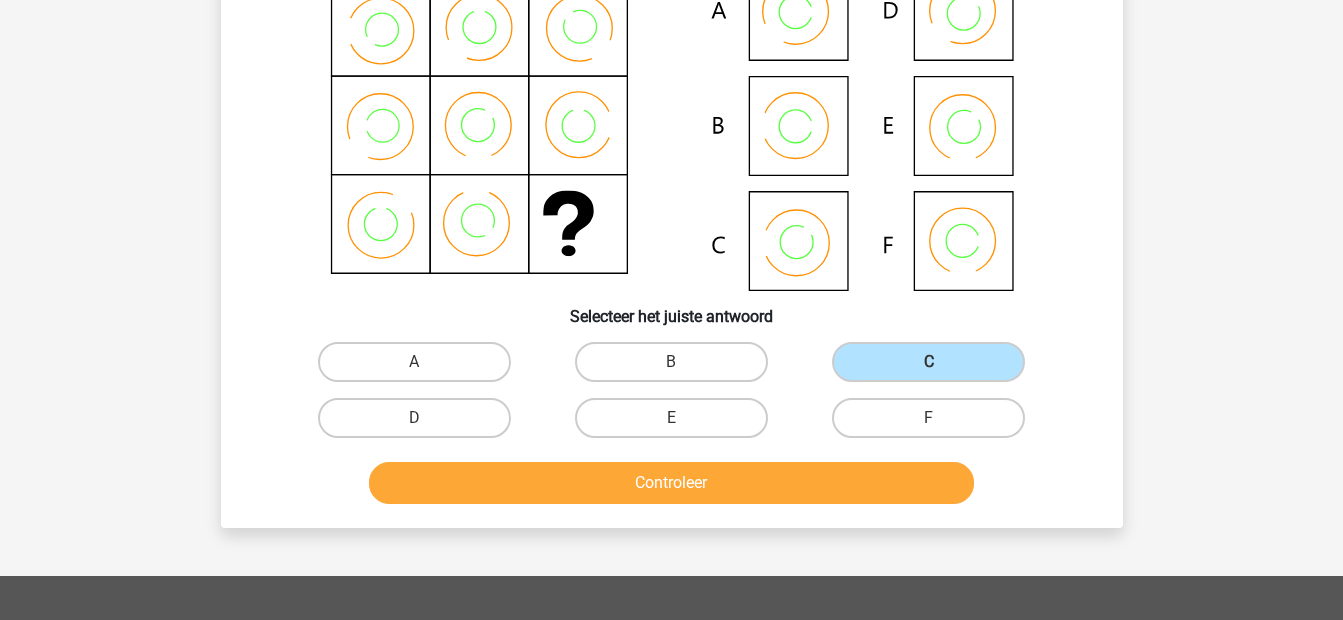 drag, startPoint x: 795, startPoint y: 505, endPoint x: 778, endPoint y: 494, distance: 20.248457 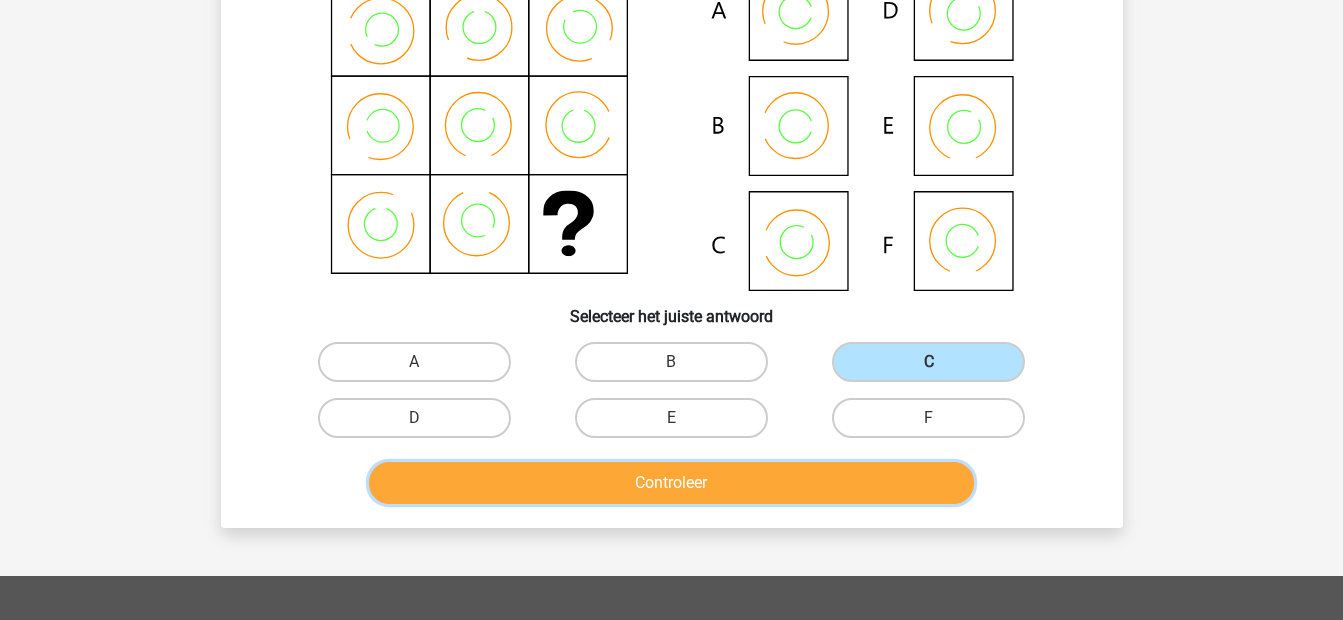 click on "Controleer" at bounding box center (671, 483) 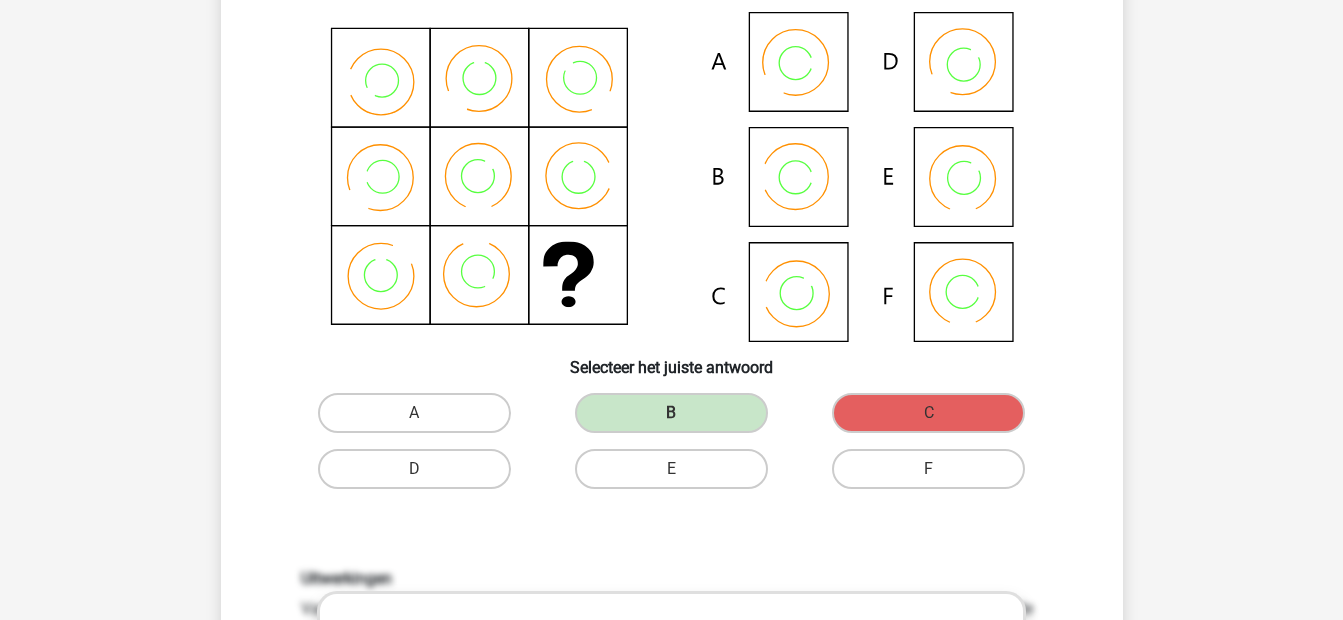 scroll, scrollTop: 0, scrollLeft: 0, axis: both 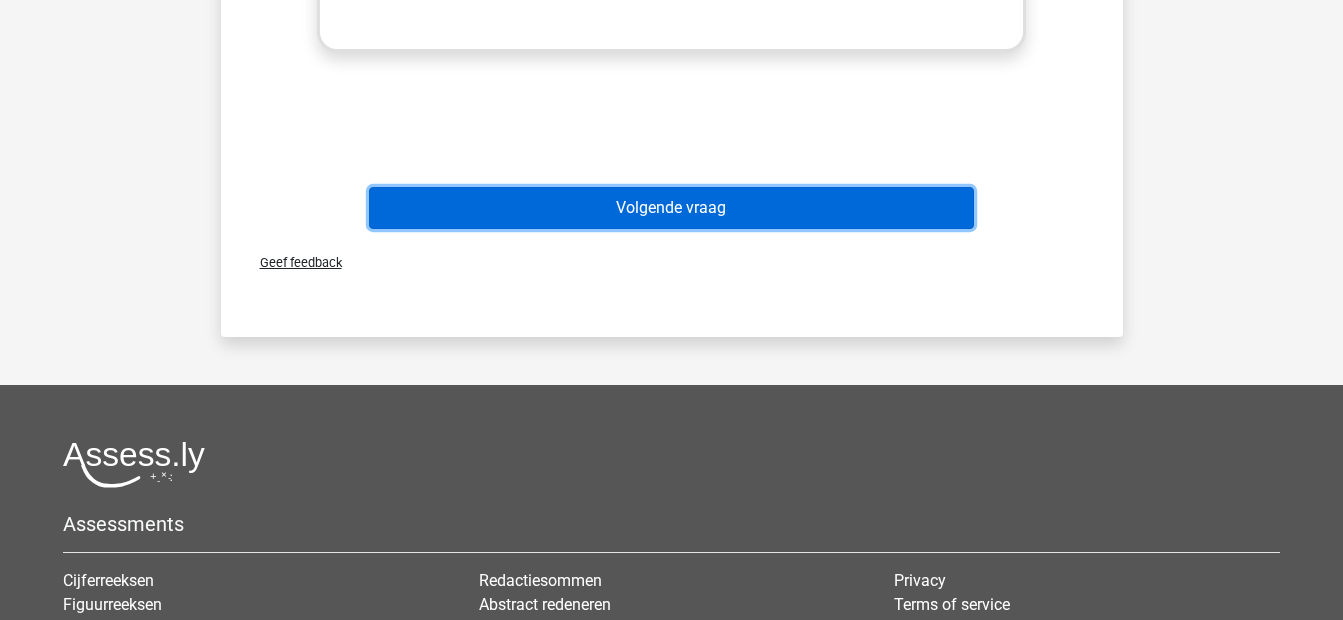 click on "Volgende vraag" at bounding box center (671, 208) 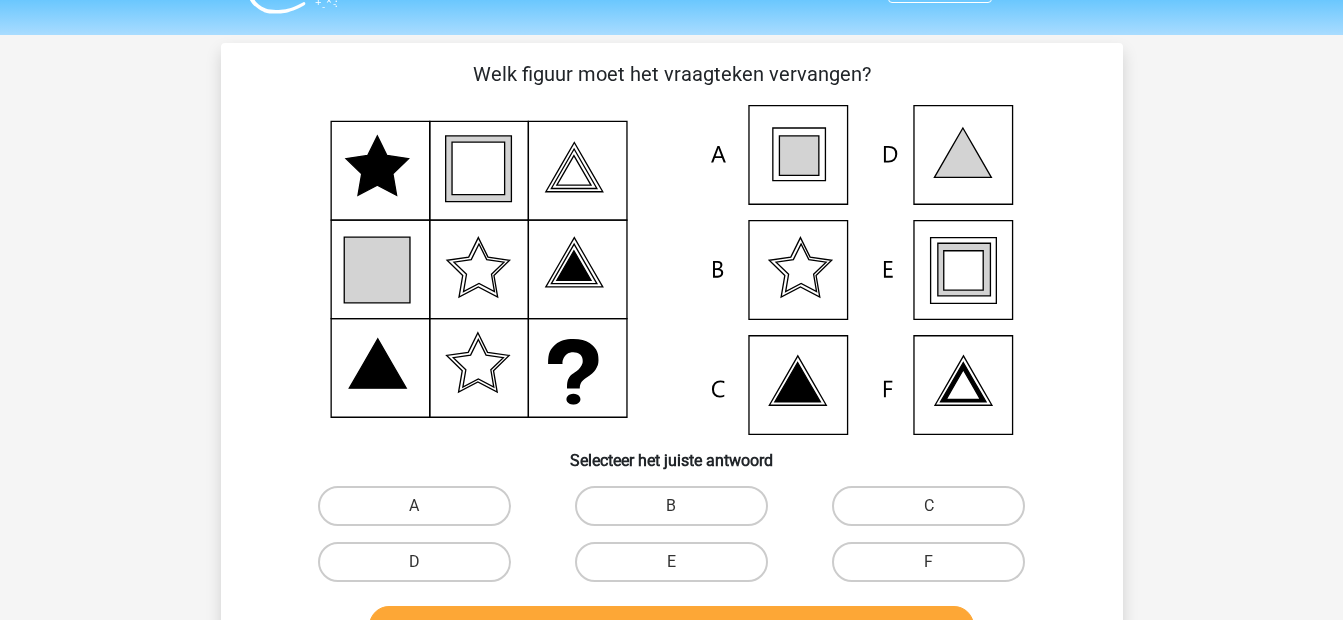 scroll, scrollTop: 50, scrollLeft: 0, axis: vertical 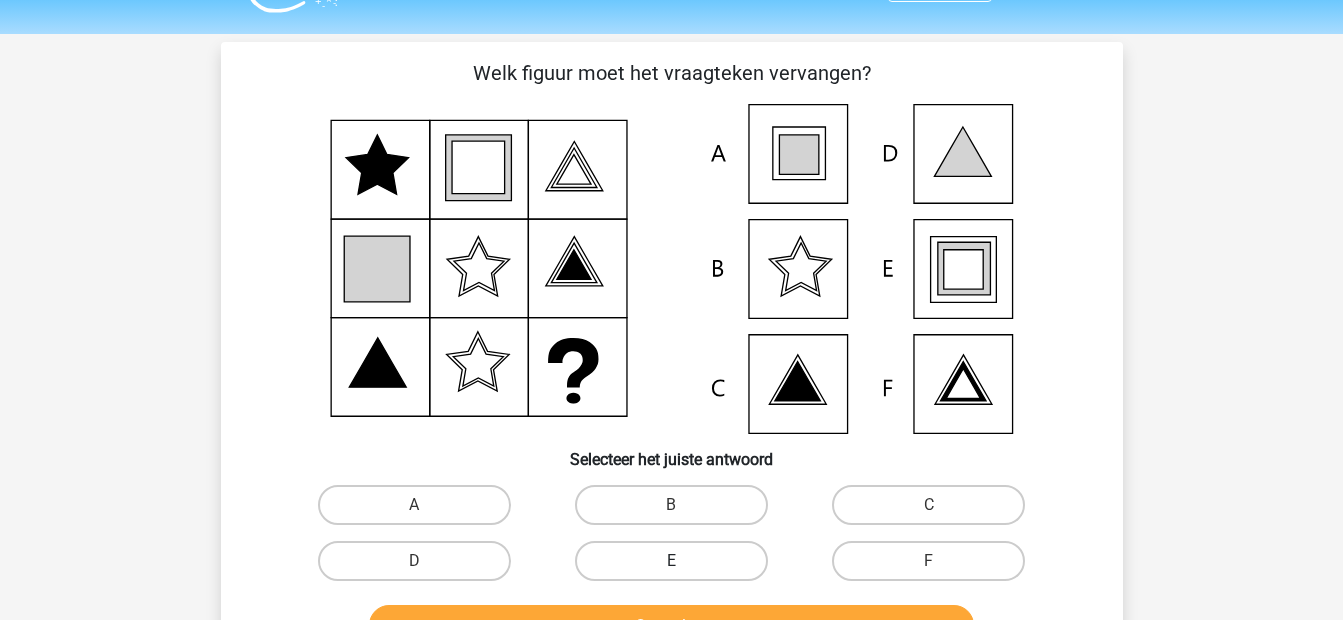 click on "E" at bounding box center (671, 561) 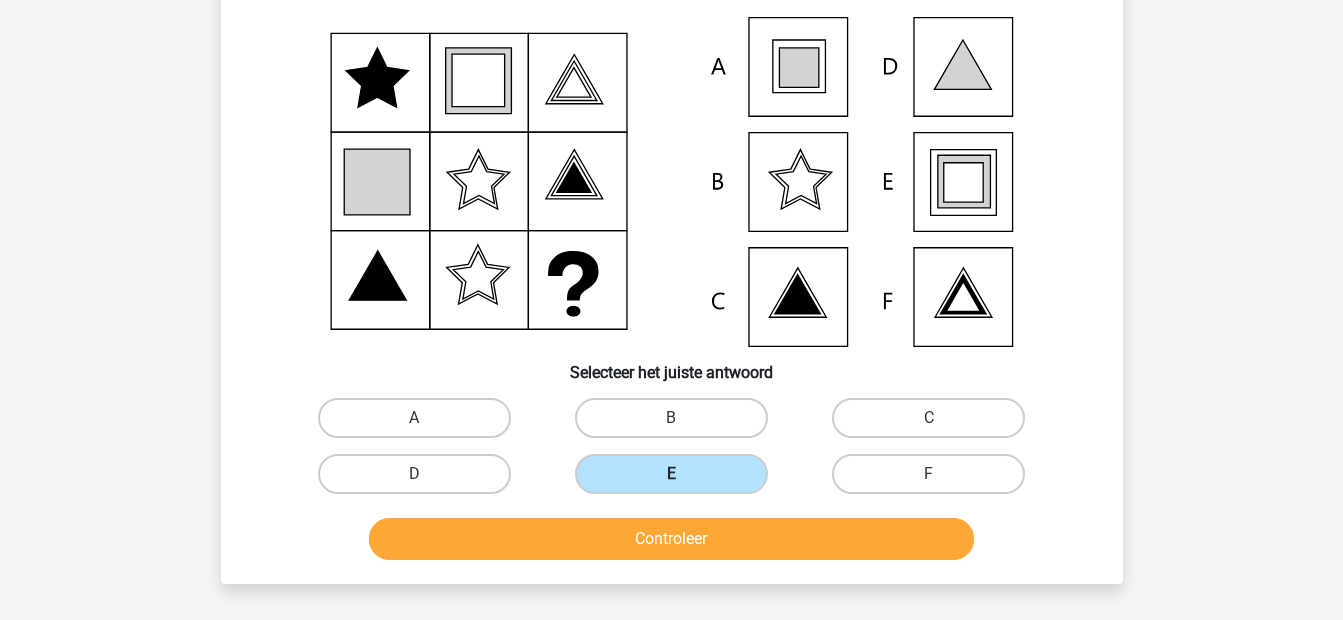scroll, scrollTop: 138, scrollLeft: 0, axis: vertical 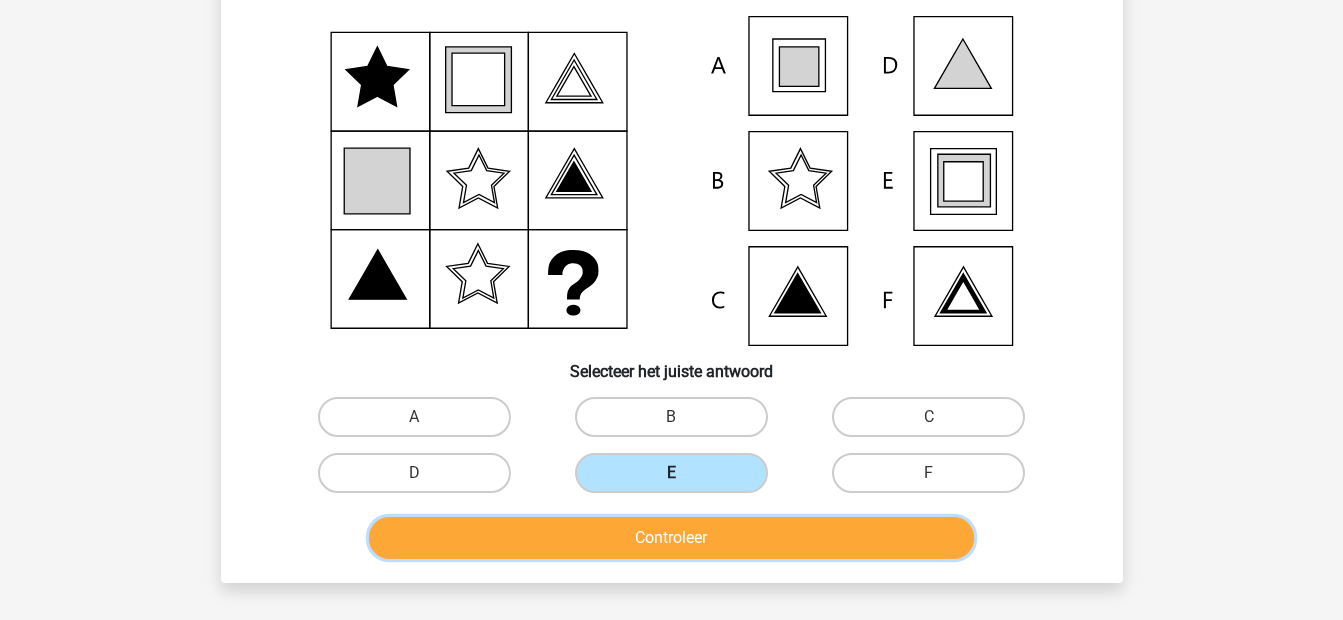 click on "Controleer" at bounding box center (671, 538) 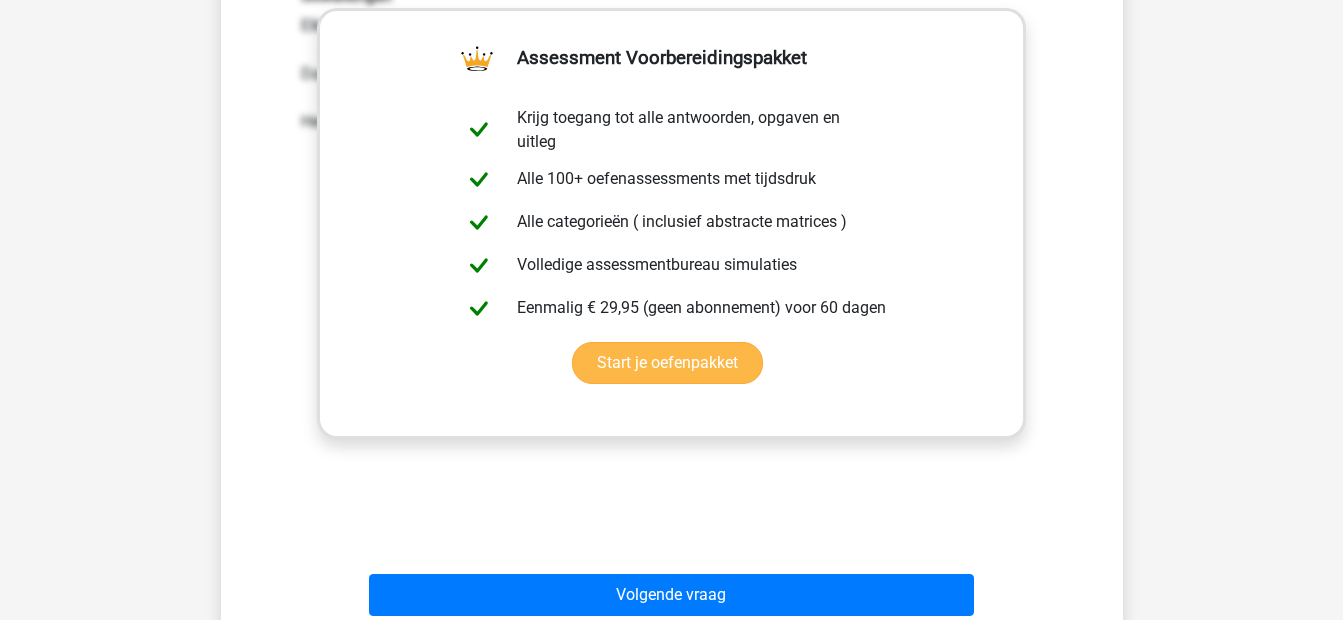 scroll, scrollTop: 728, scrollLeft: 0, axis: vertical 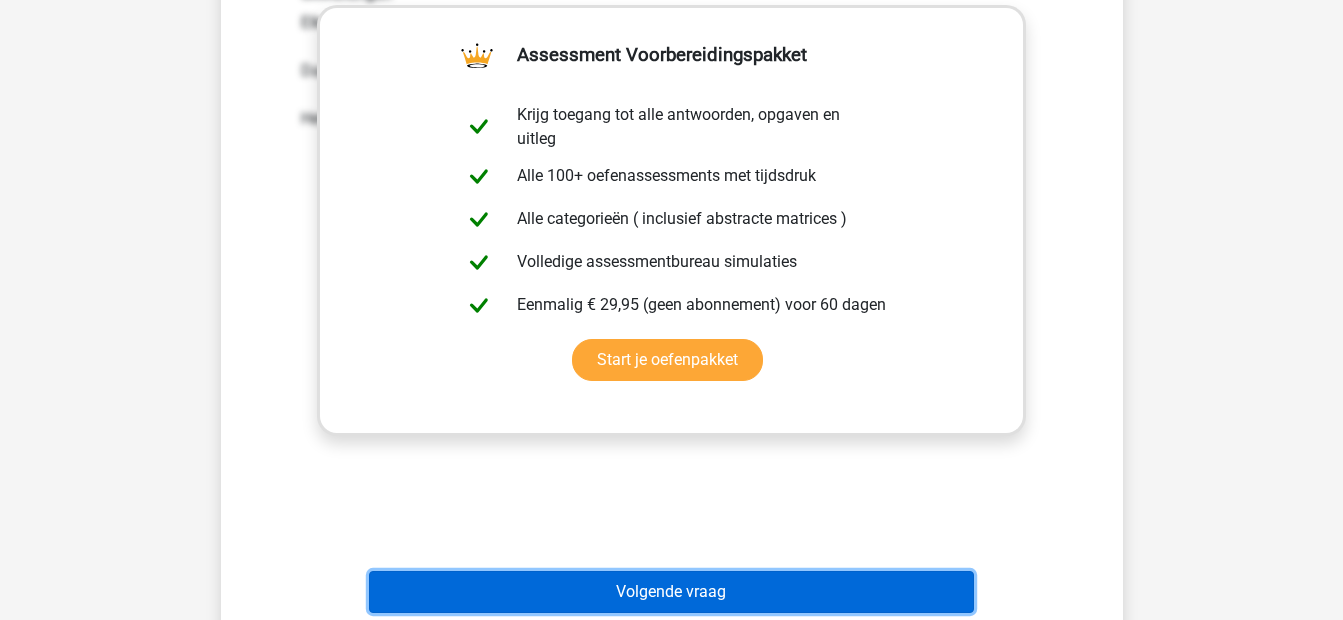 click on "Volgende vraag" at bounding box center (671, 592) 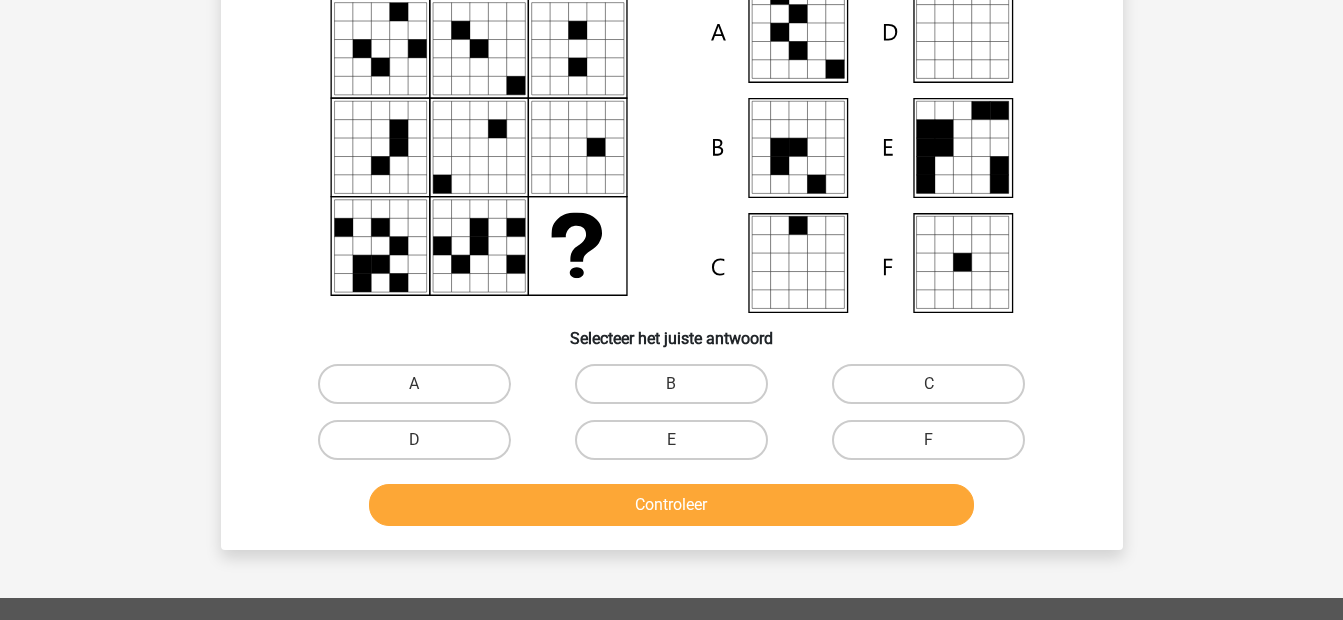 scroll, scrollTop: 92, scrollLeft: 0, axis: vertical 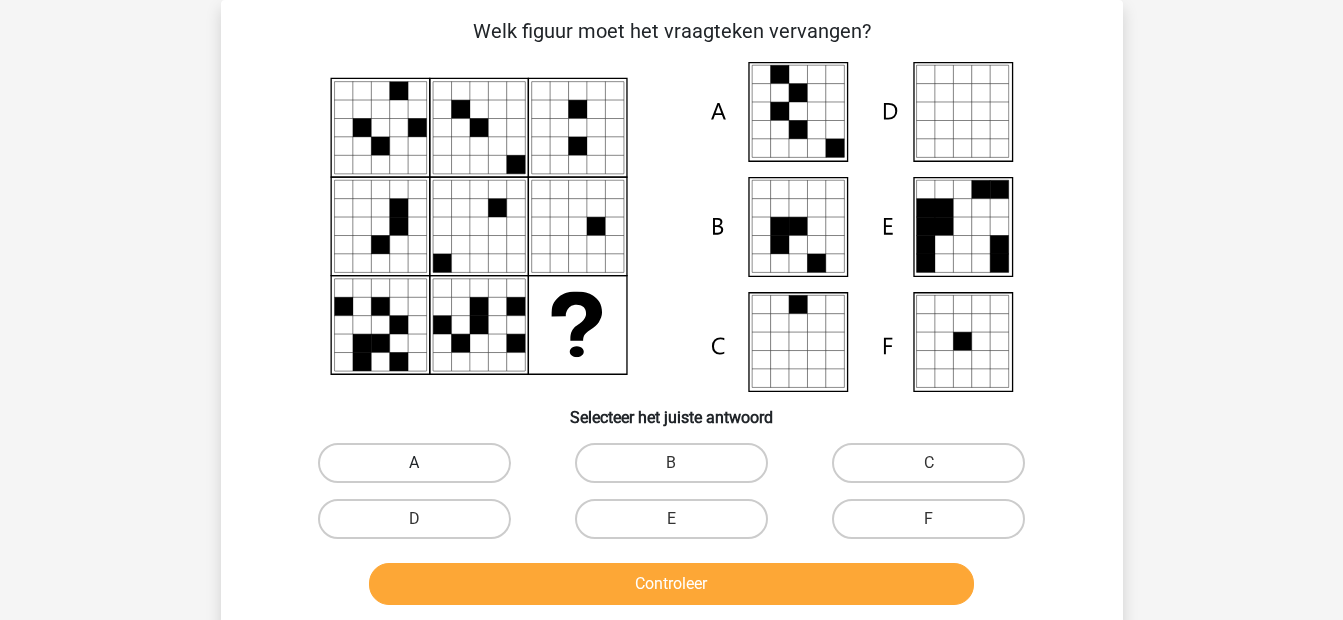 click on "A" at bounding box center (414, 463) 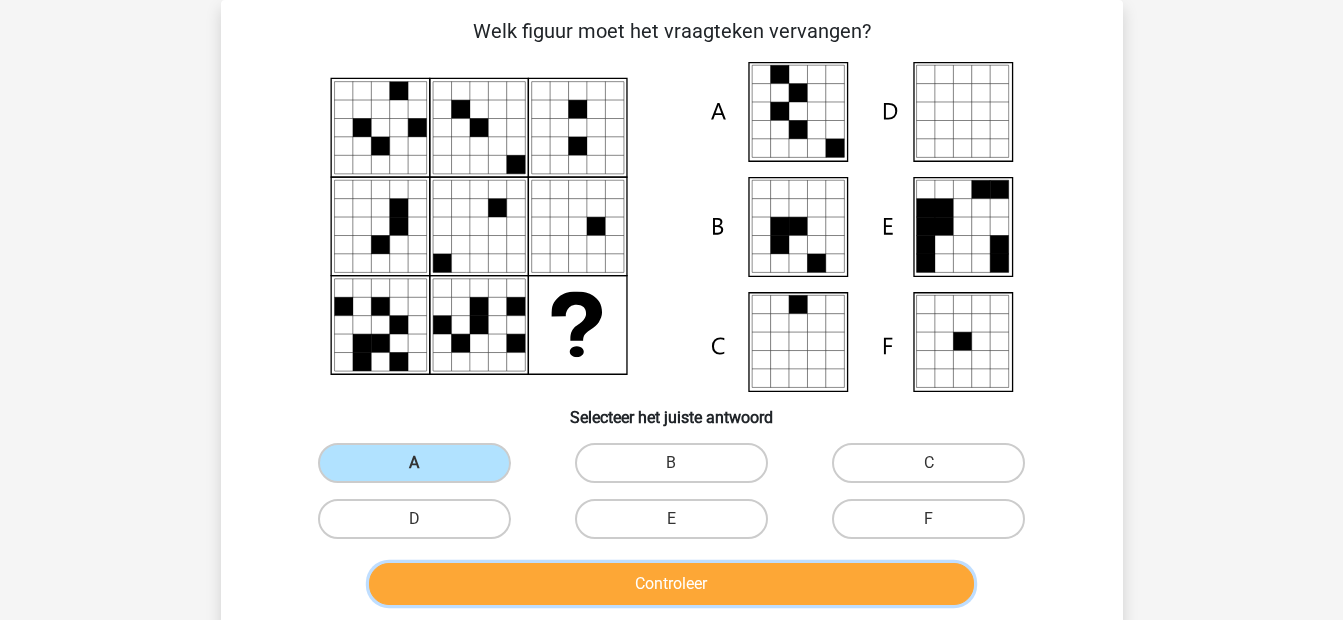 click on "Controleer" at bounding box center [671, 584] 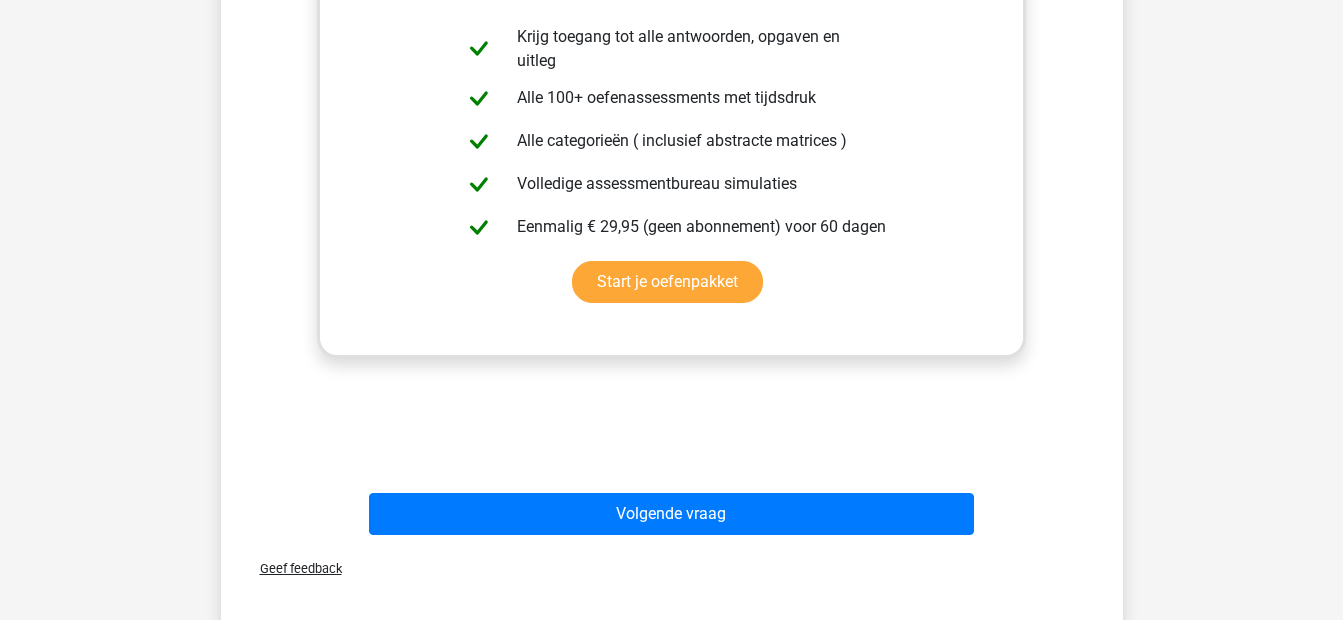 scroll, scrollTop: 805, scrollLeft: 0, axis: vertical 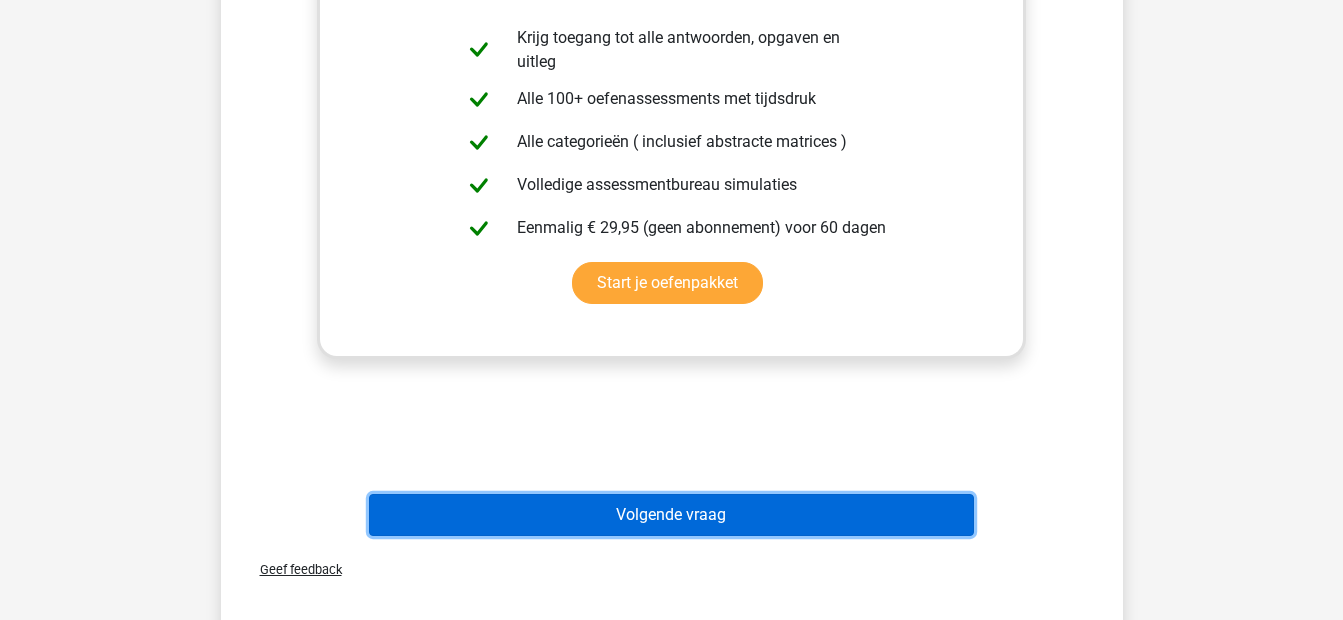 click on "Volgende vraag" at bounding box center (671, 515) 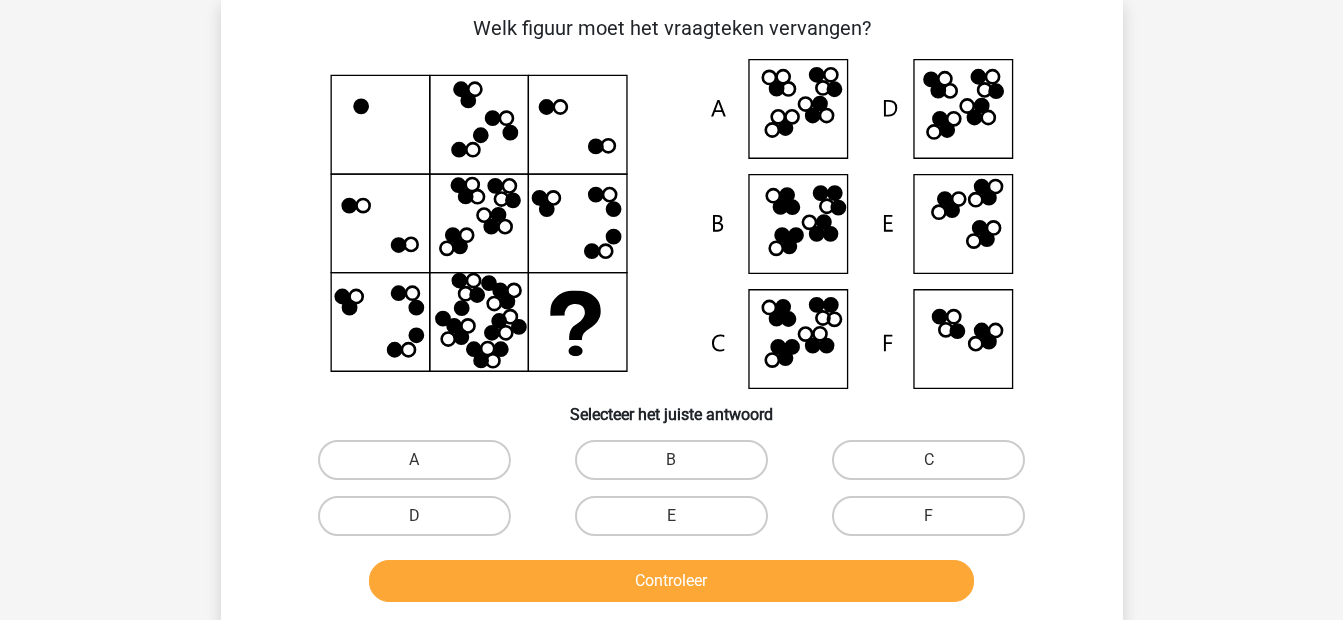 scroll, scrollTop: 92, scrollLeft: 0, axis: vertical 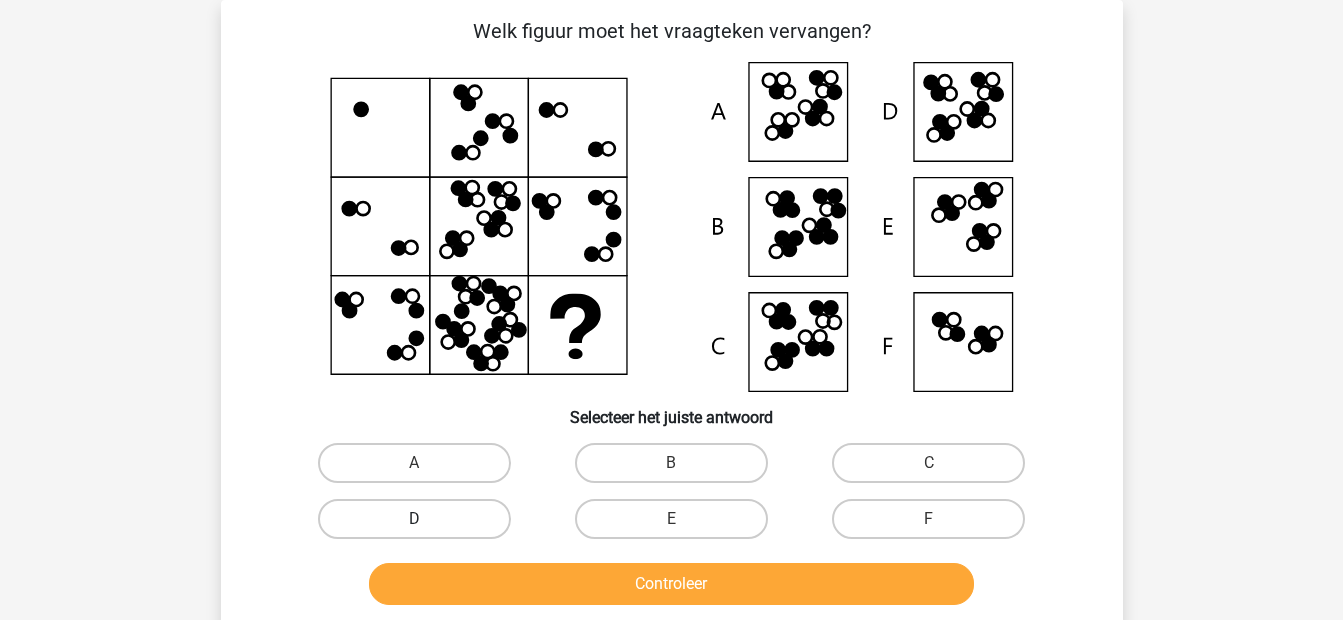 click on "D" at bounding box center (414, 519) 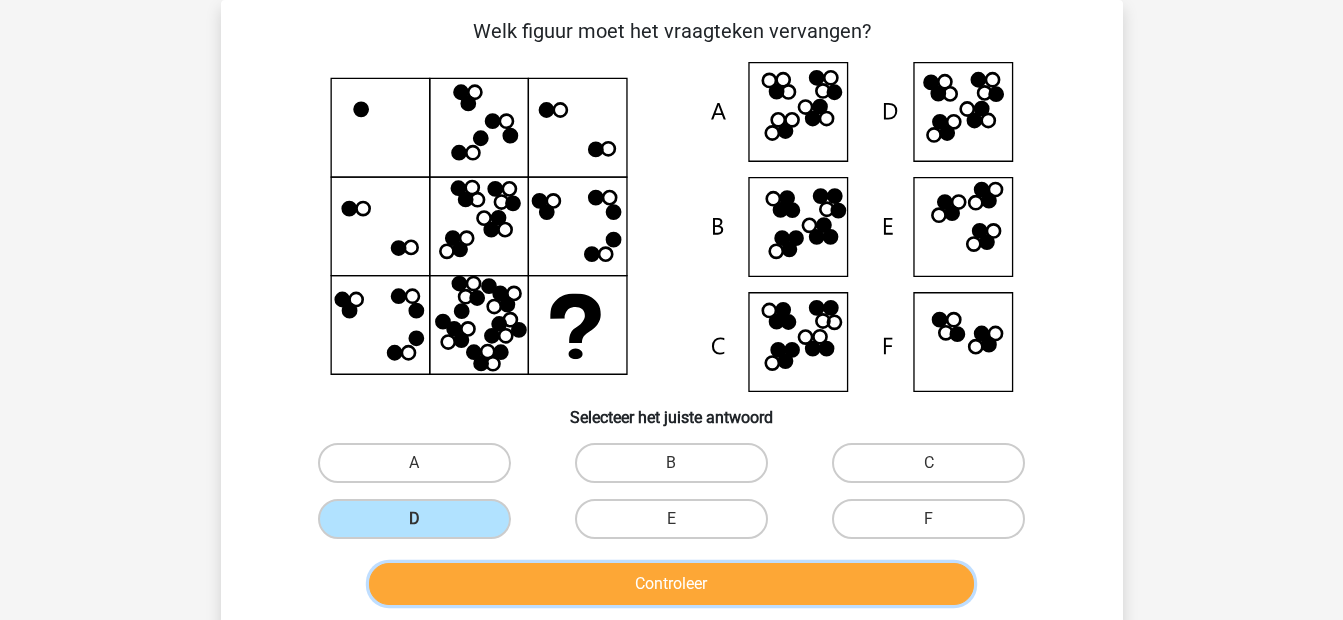 click on "Controleer" at bounding box center [671, 584] 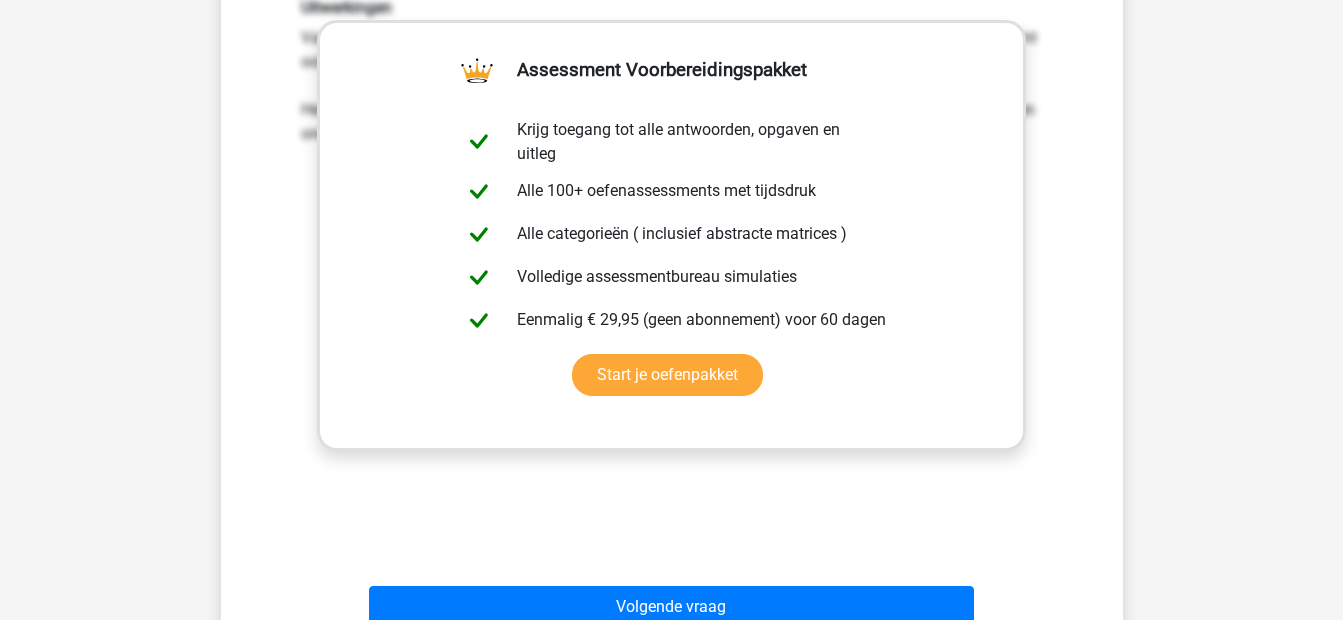 scroll, scrollTop: 714, scrollLeft: 0, axis: vertical 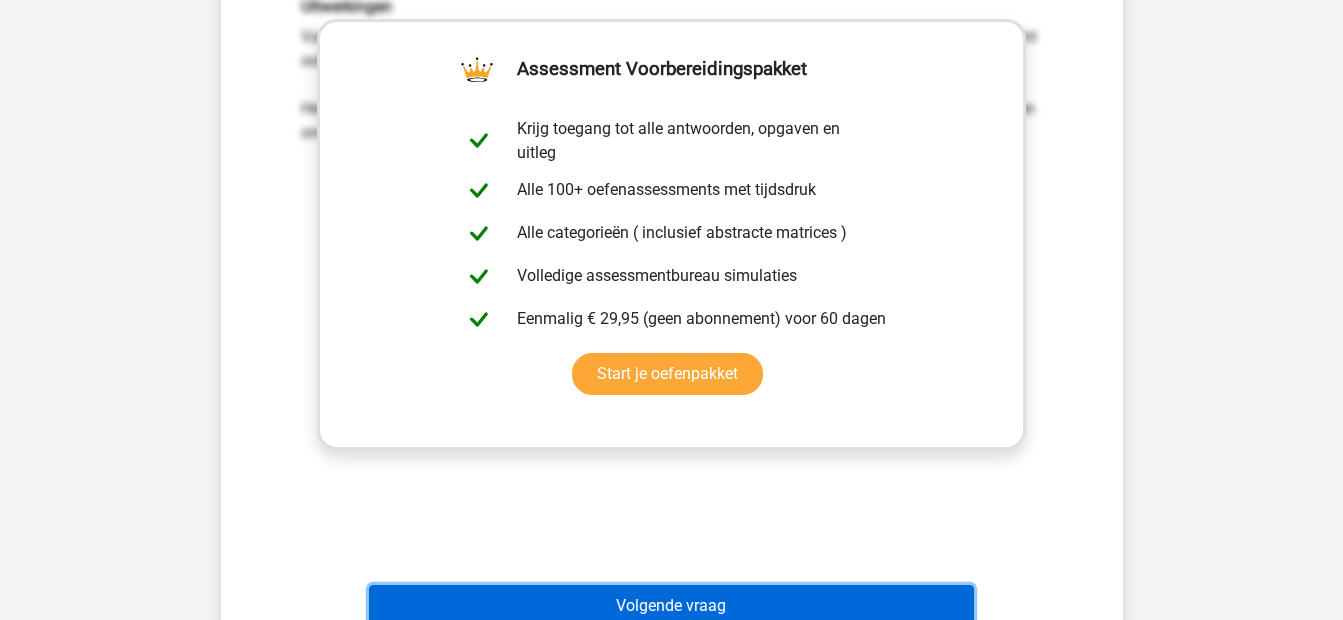 click on "Volgende vraag" at bounding box center (671, 606) 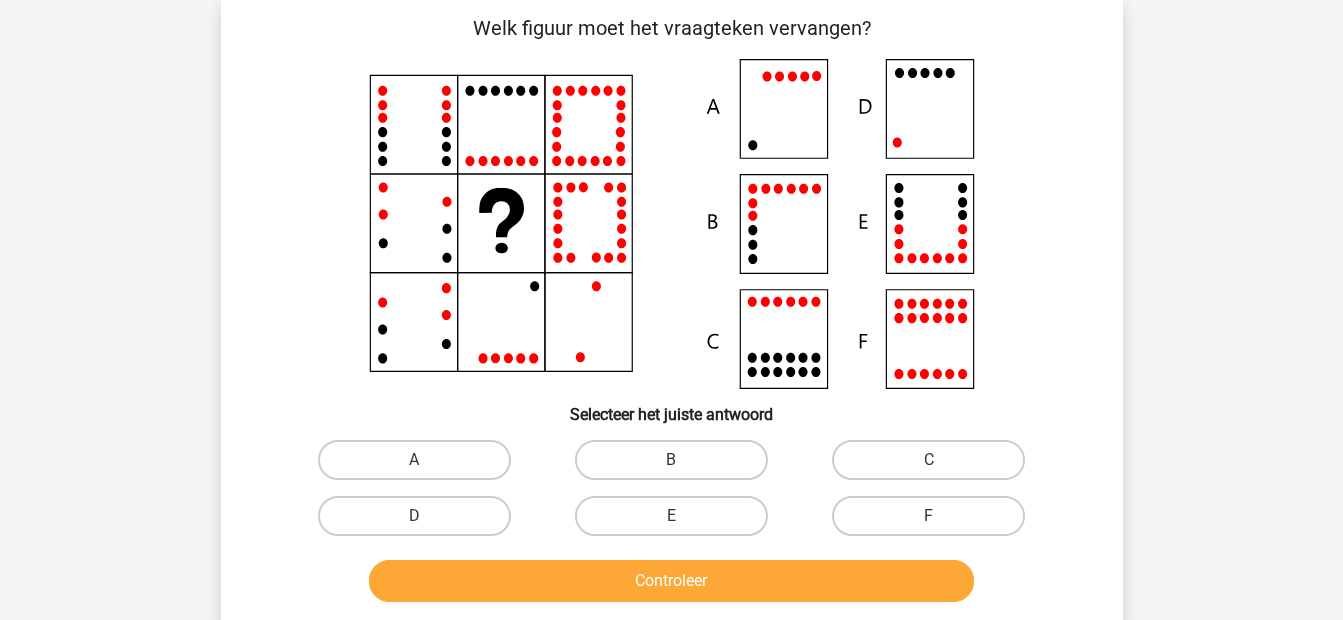 scroll, scrollTop: 92, scrollLeft: 0, axis: vertical 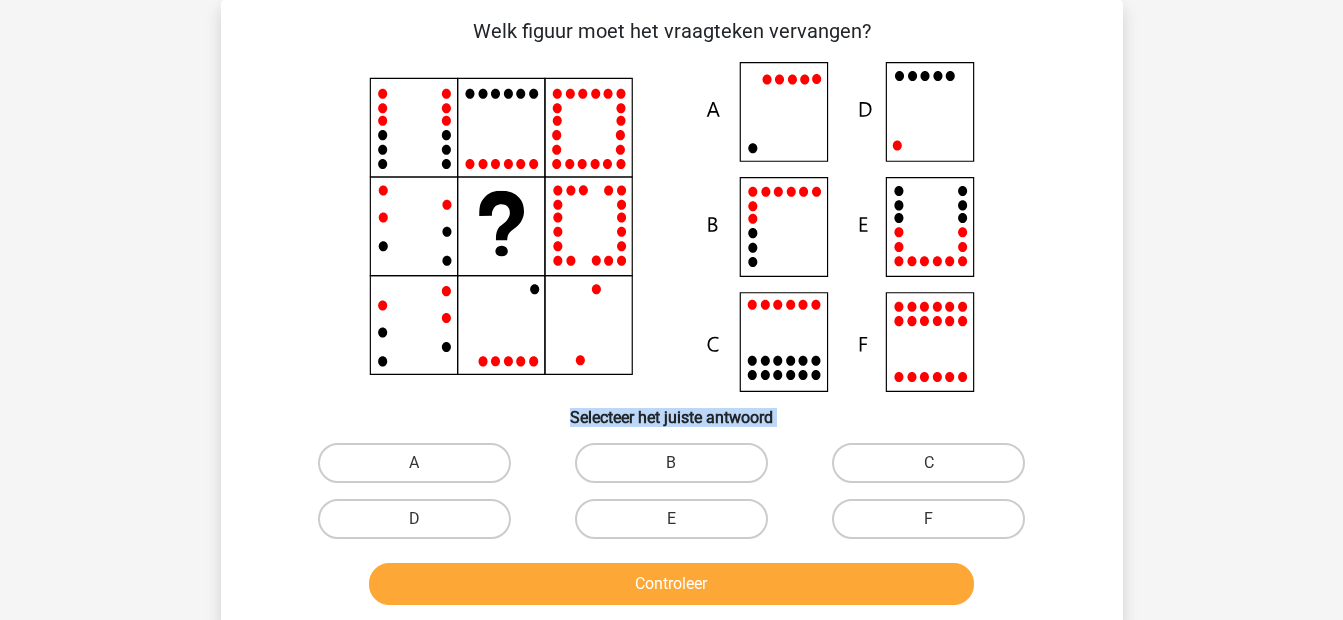 drag, startPoint x: 249, startPoint y: 427, endPoint x: 250, endPoint y: 470, distance: 43.011627 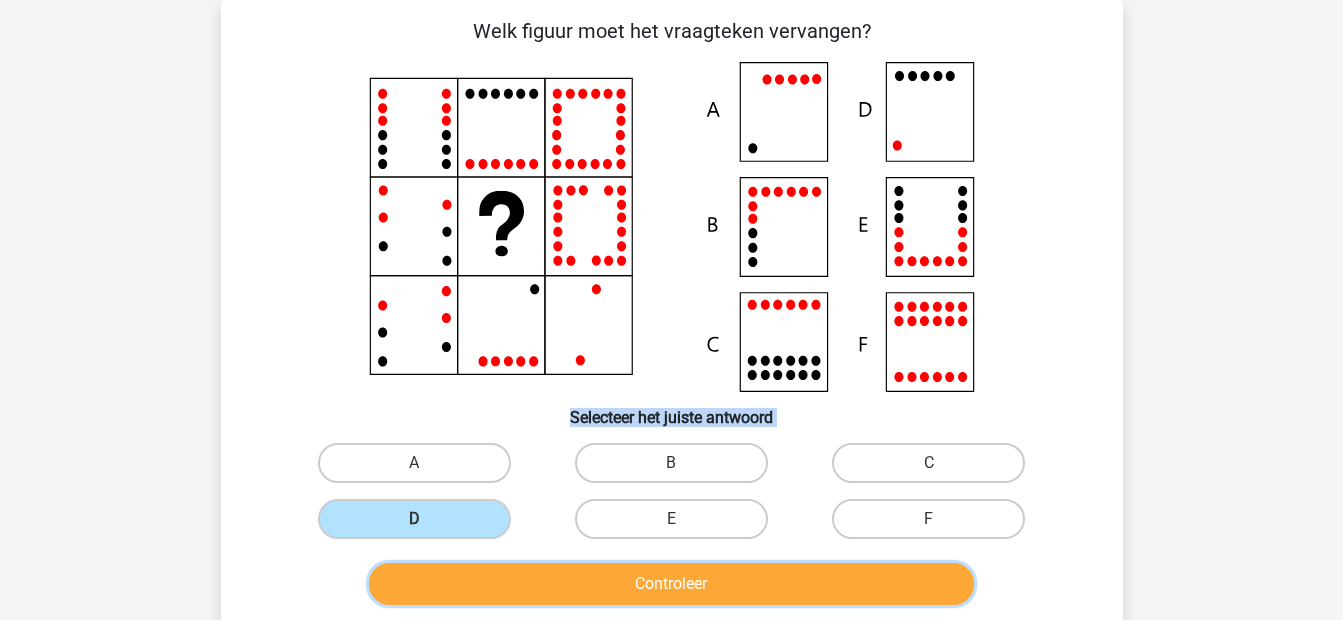 click on "Controleer" at bounding box center [671, 584] 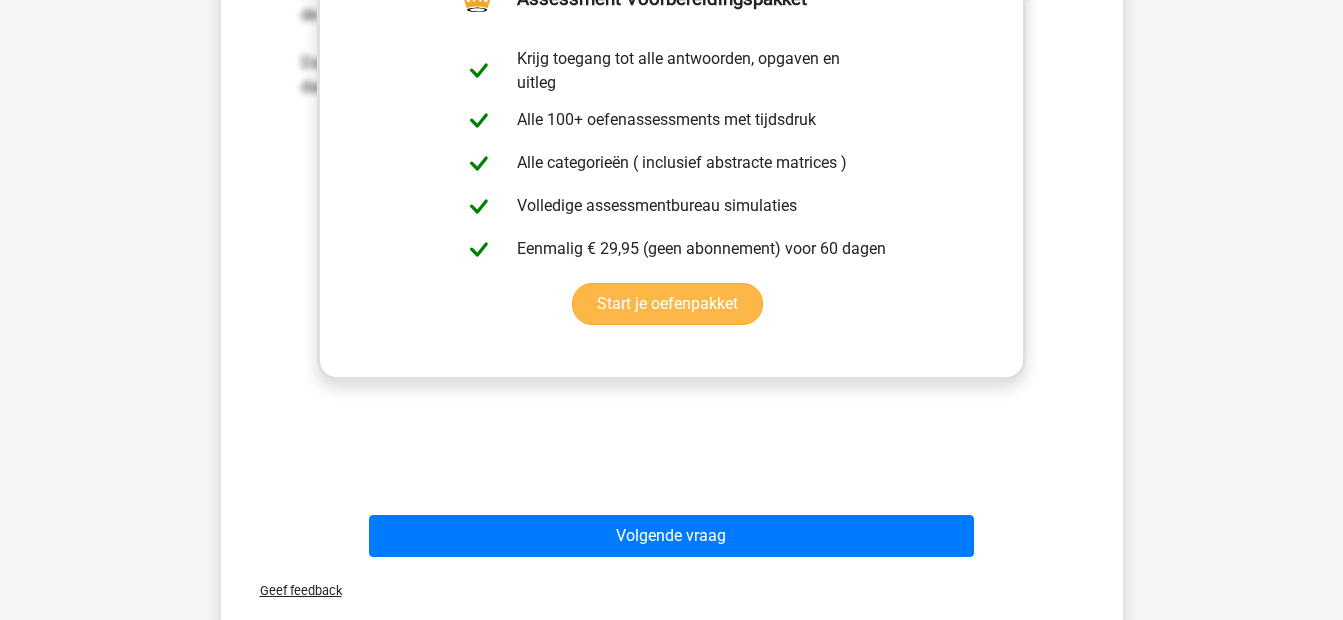 scroll, scrollTop: 785, scrollLeft: 0, axis: vertical 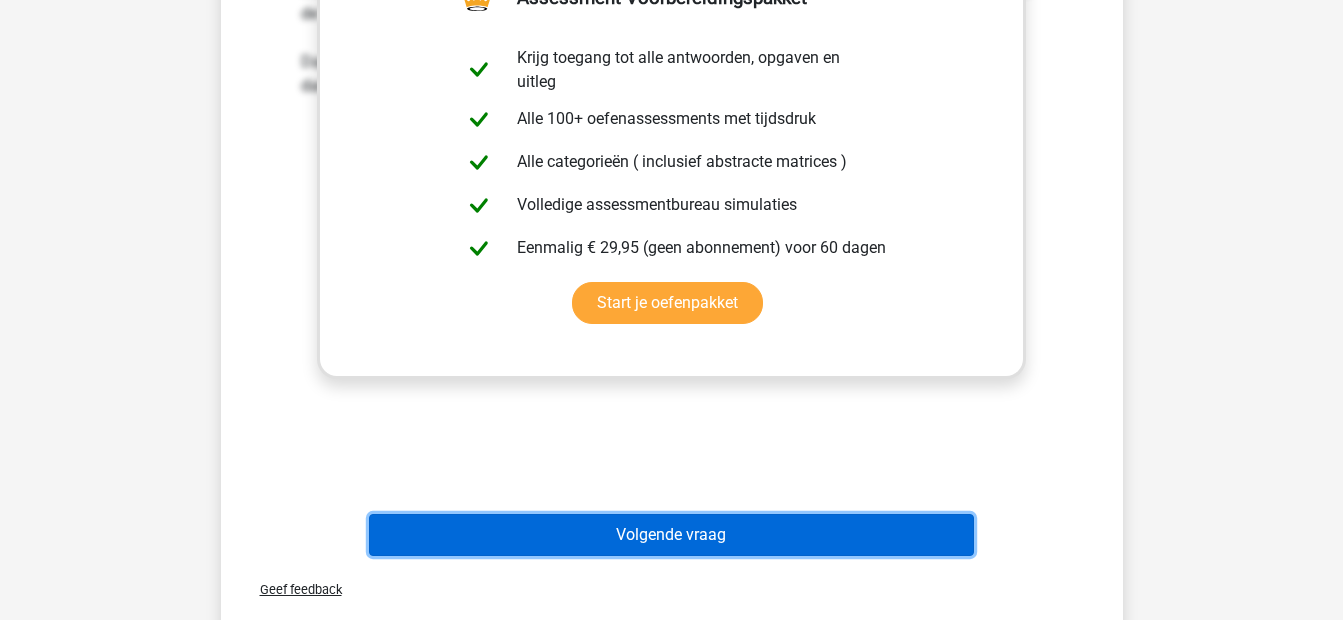 click on "Volgende vraag" at bounding box center (671, 535) 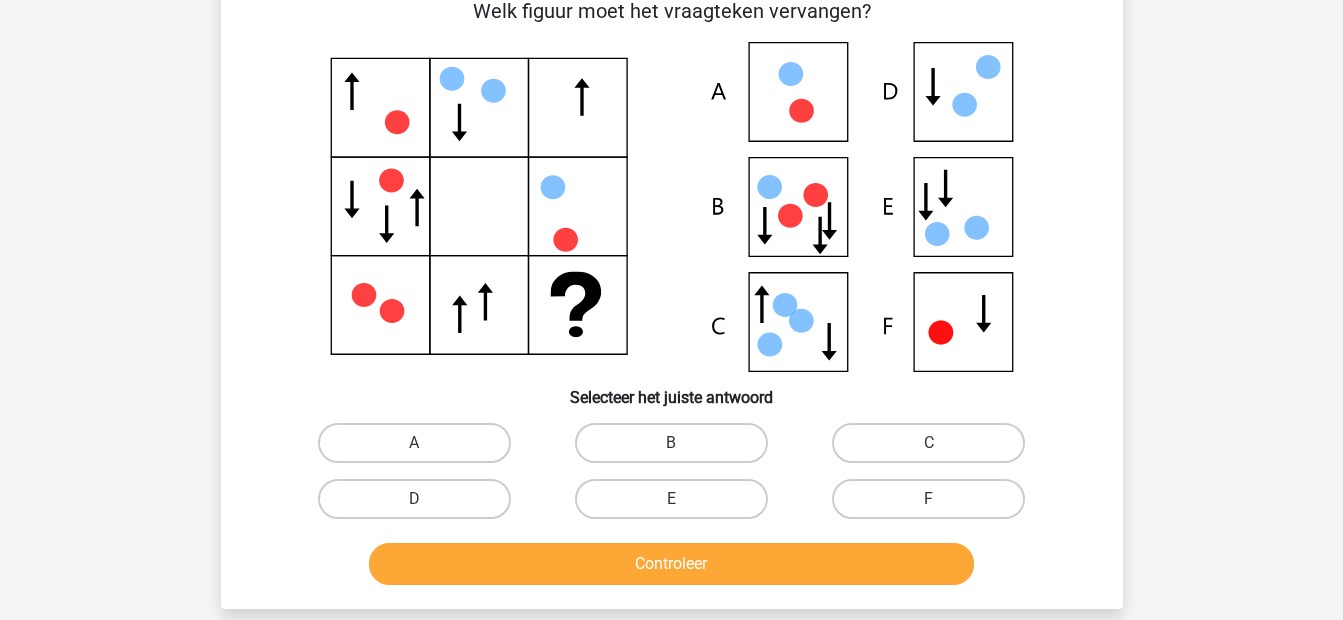 scroll, scrollTop: 92, scrollLeft: 0, axis: vertical 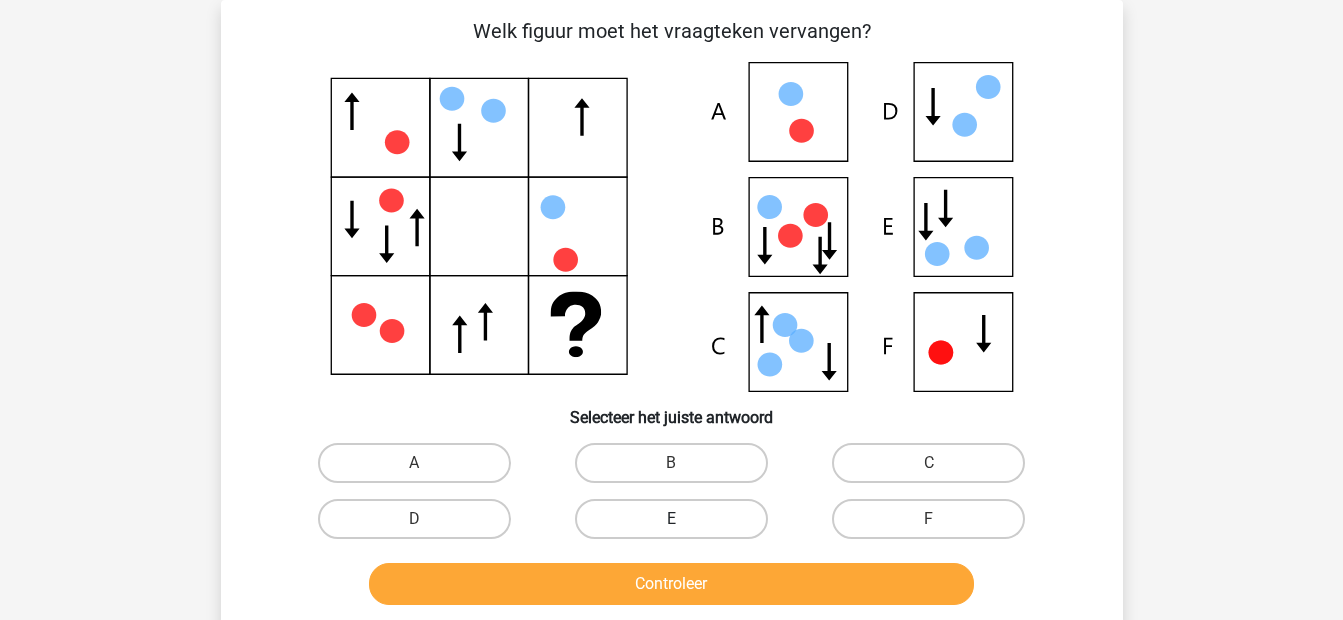 click on "E" at bounding box center (671, 519) 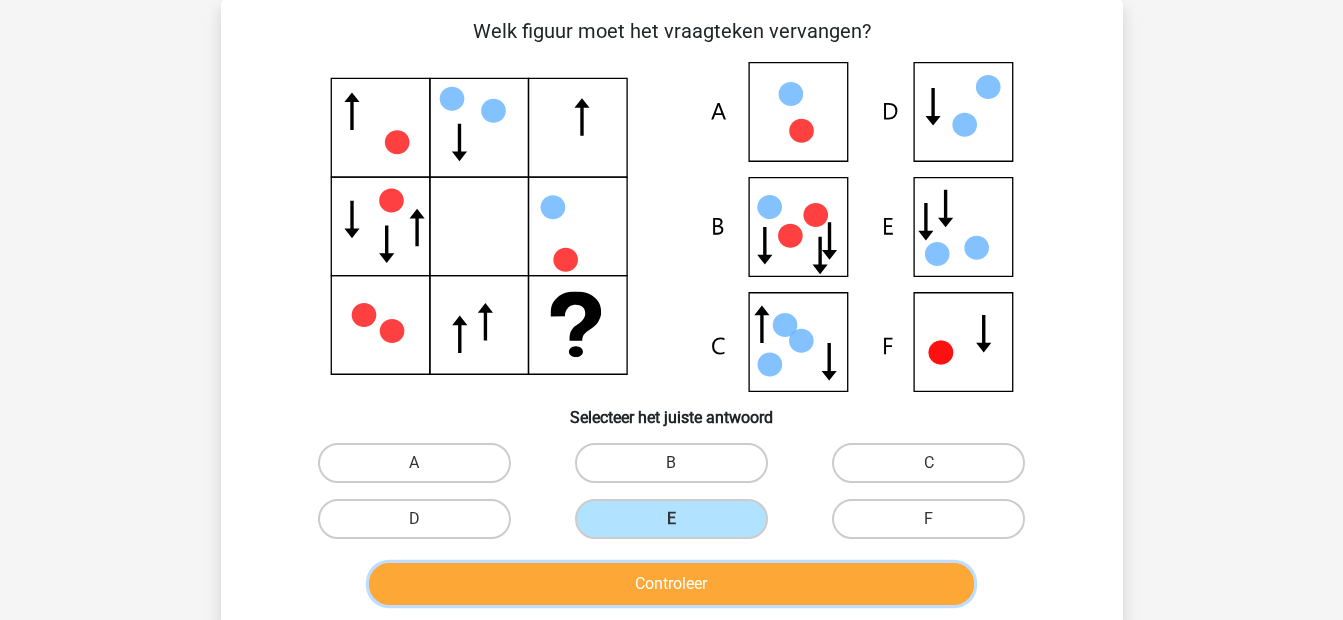 click on "Controleer" at bounding box center (671, 584) 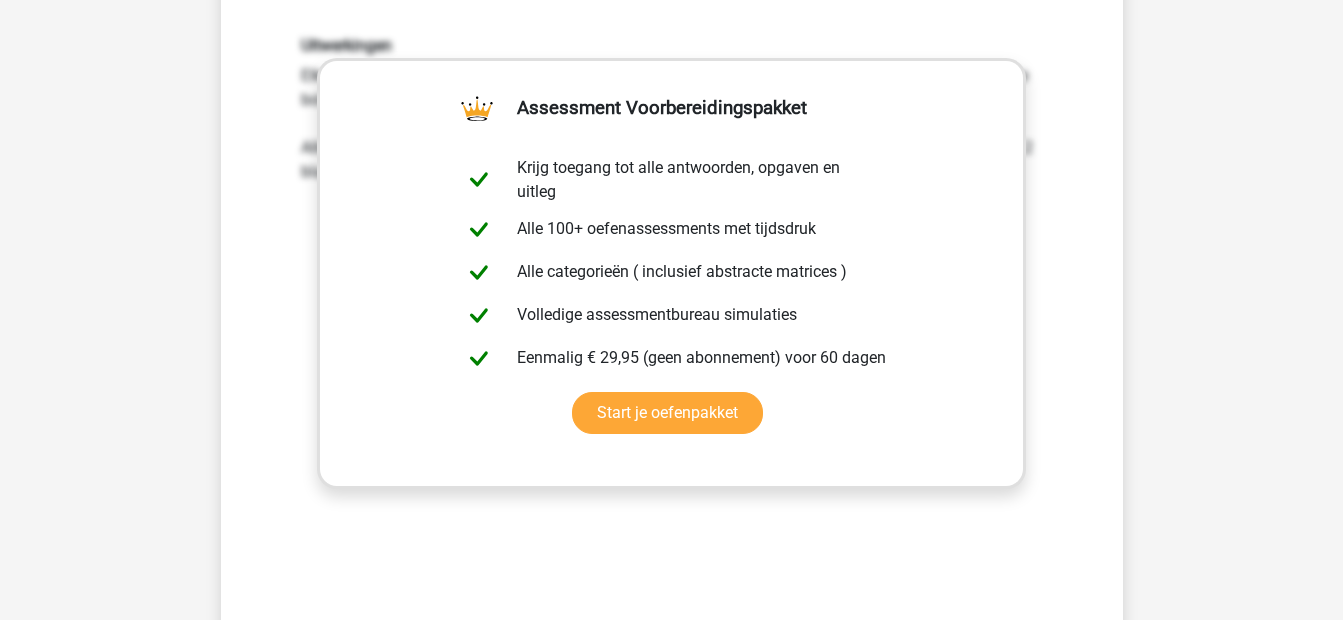 scroll, scrollTop: 709, scrollLeft: 0, axis: vertical 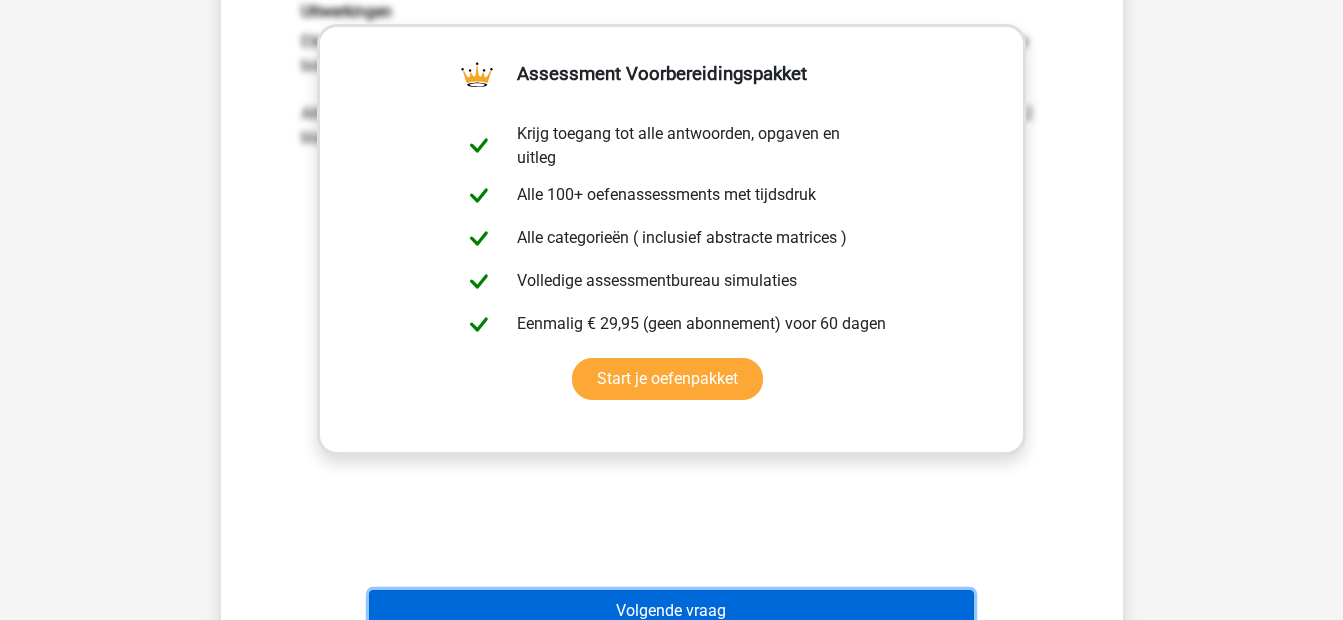 click on "Volgende vraag" at bounding box center (671, 611) 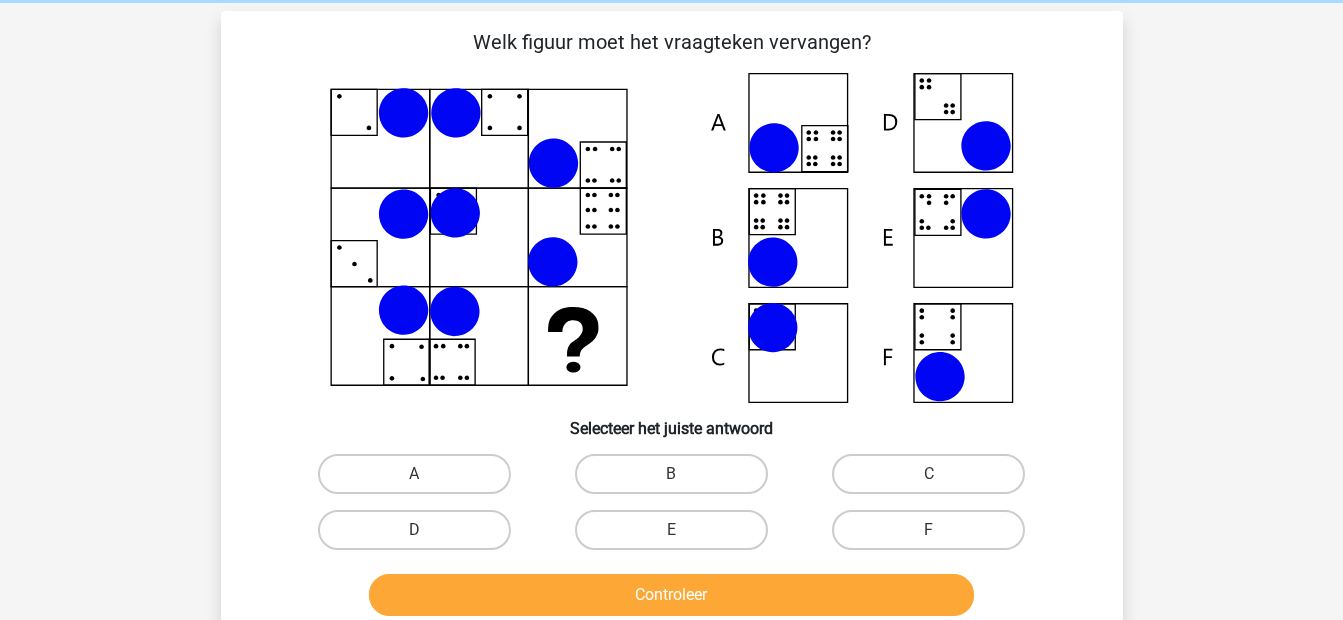 scroll, scrollTop: 81, scrollLeft: 0, axis: vertical 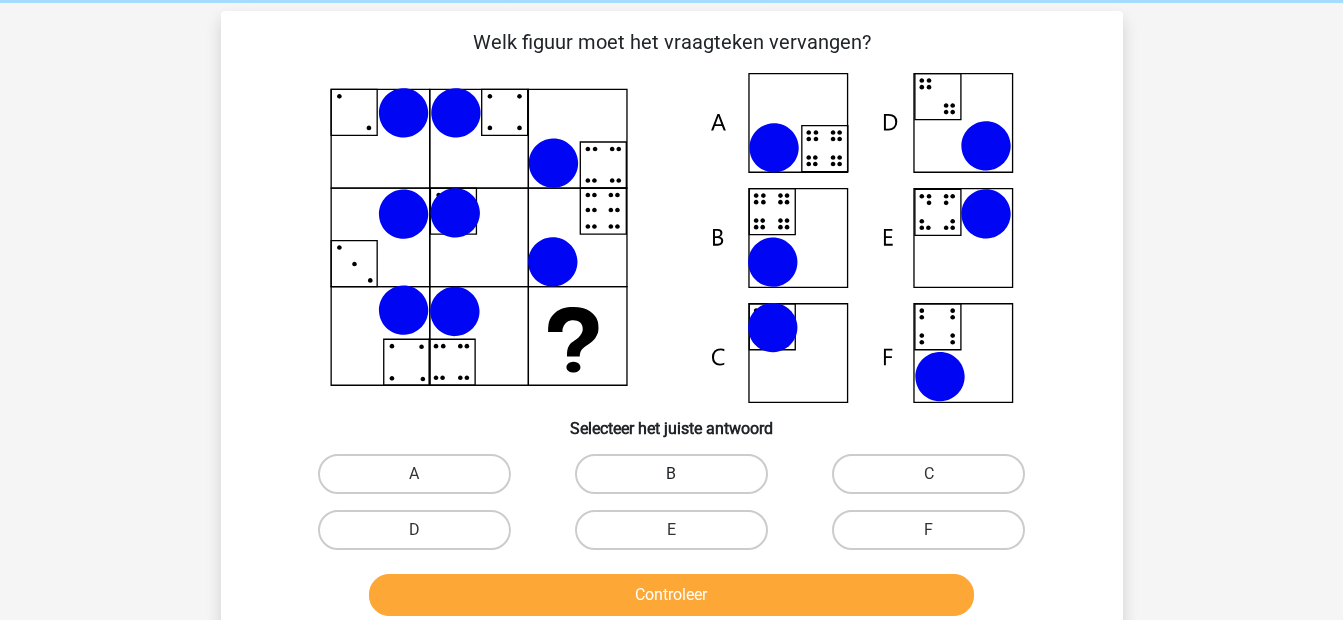 click on "B" at bounding box center [671, 474] 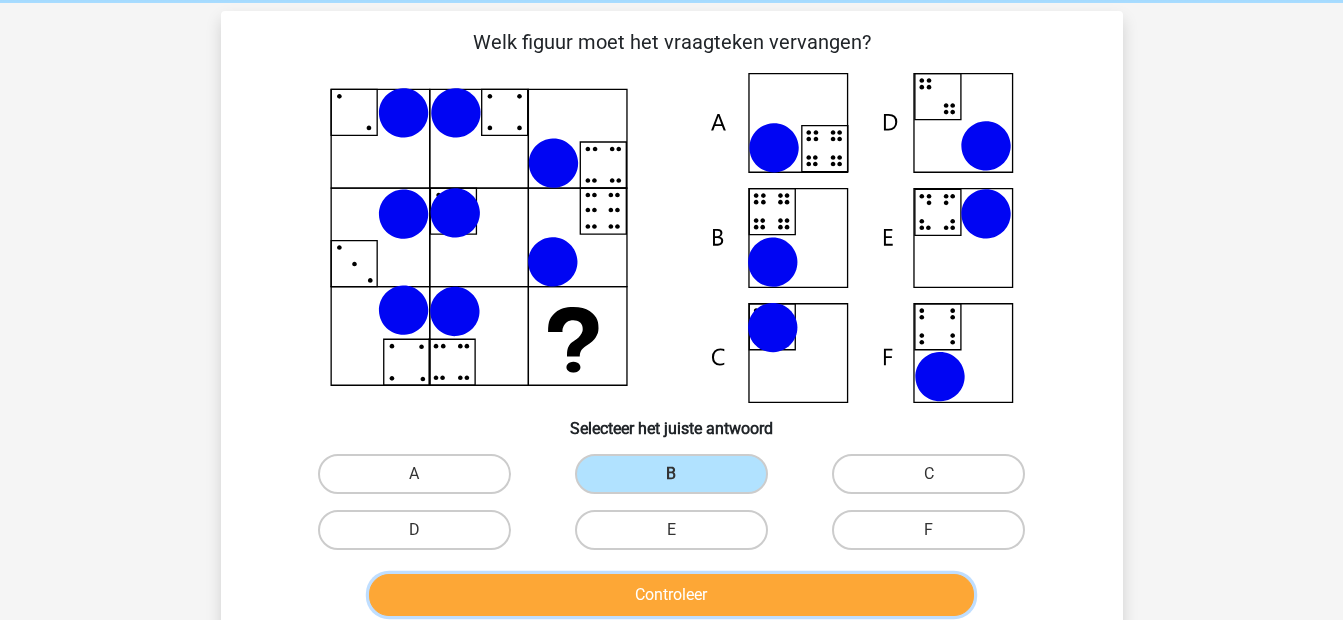 click on "Controleer" at bounding box center (671, 595) 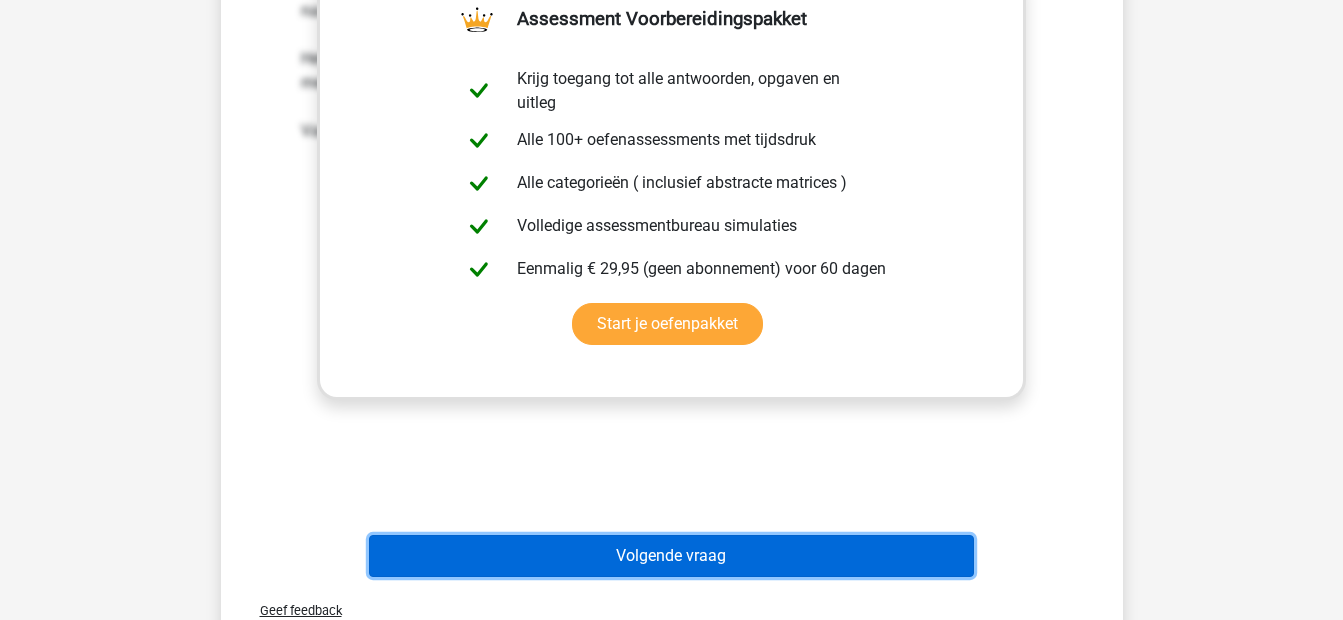 click on "Volgende vraag" at bounding box center (671, 556) 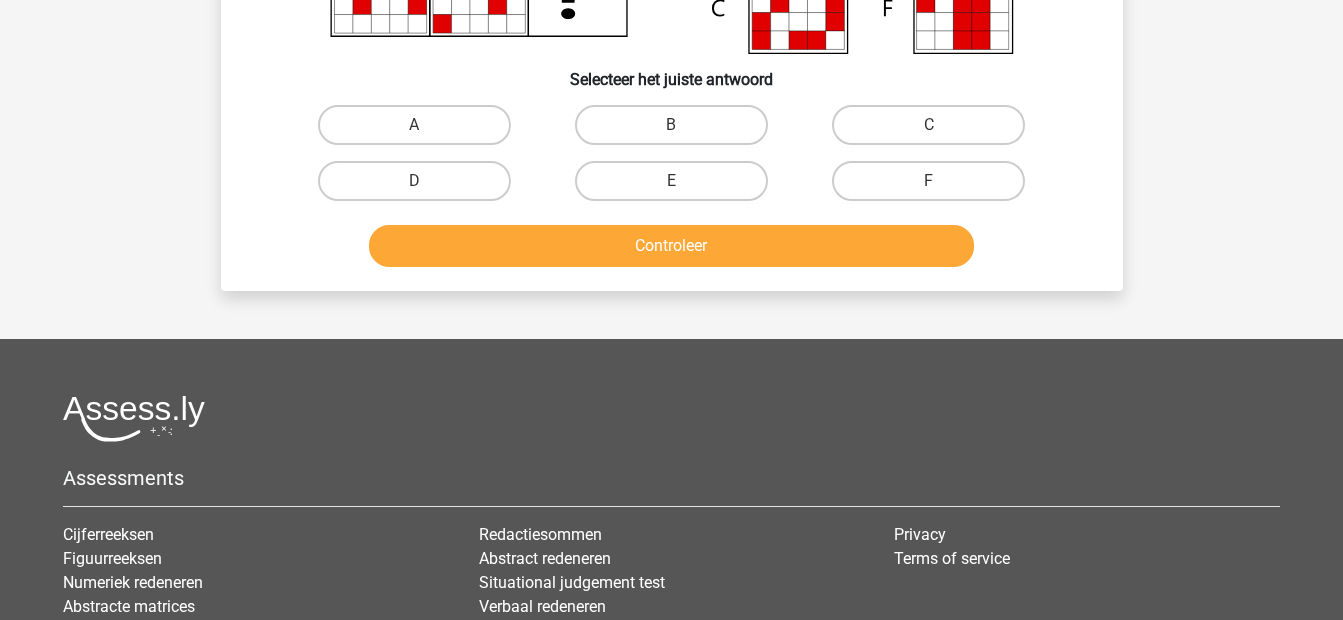 scroll, scrollTop: 92, scrollLeft: 0, axis: vertical 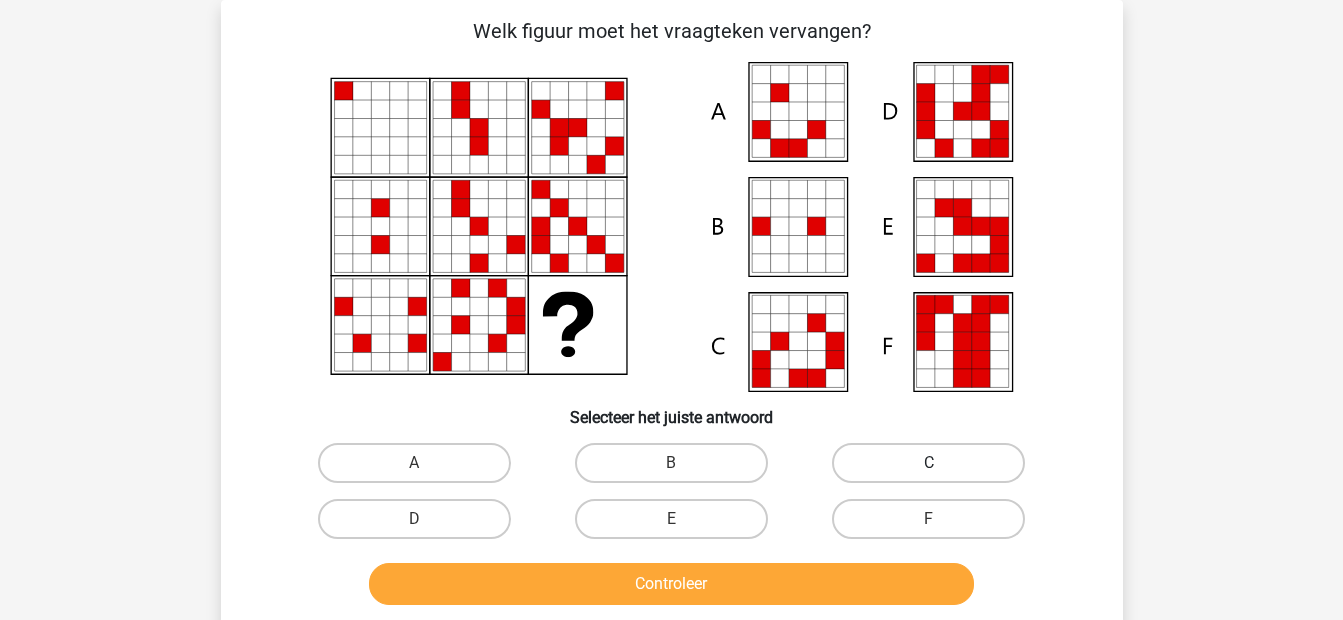 click on "C" at bounding box center (928, 463) 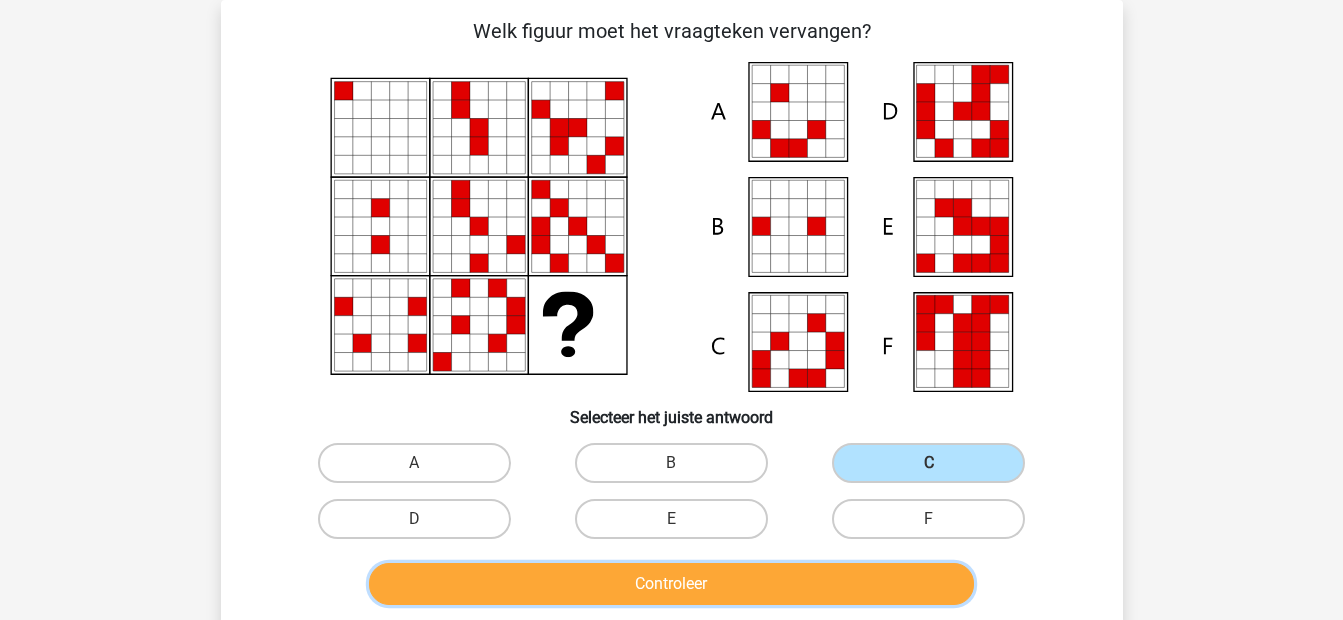 click on "Controleer" at bounding box center [671, 584] 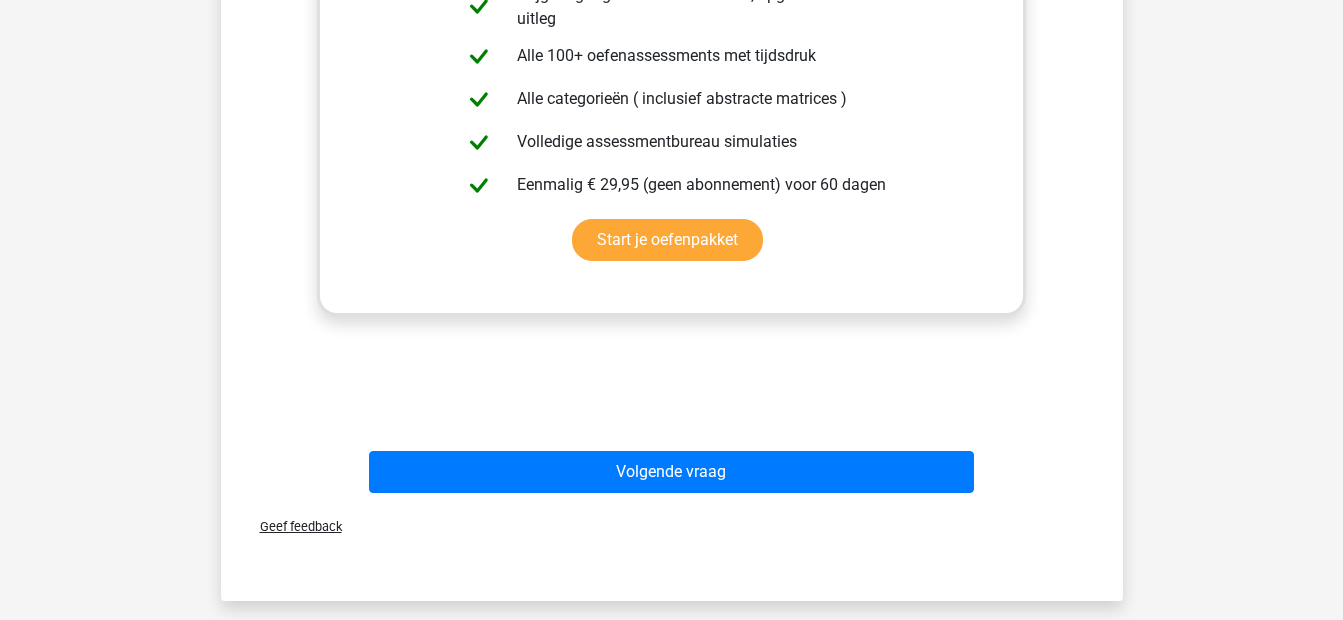 scroll, scrollTop: 924, scrollLeft: 0, axis: vertical 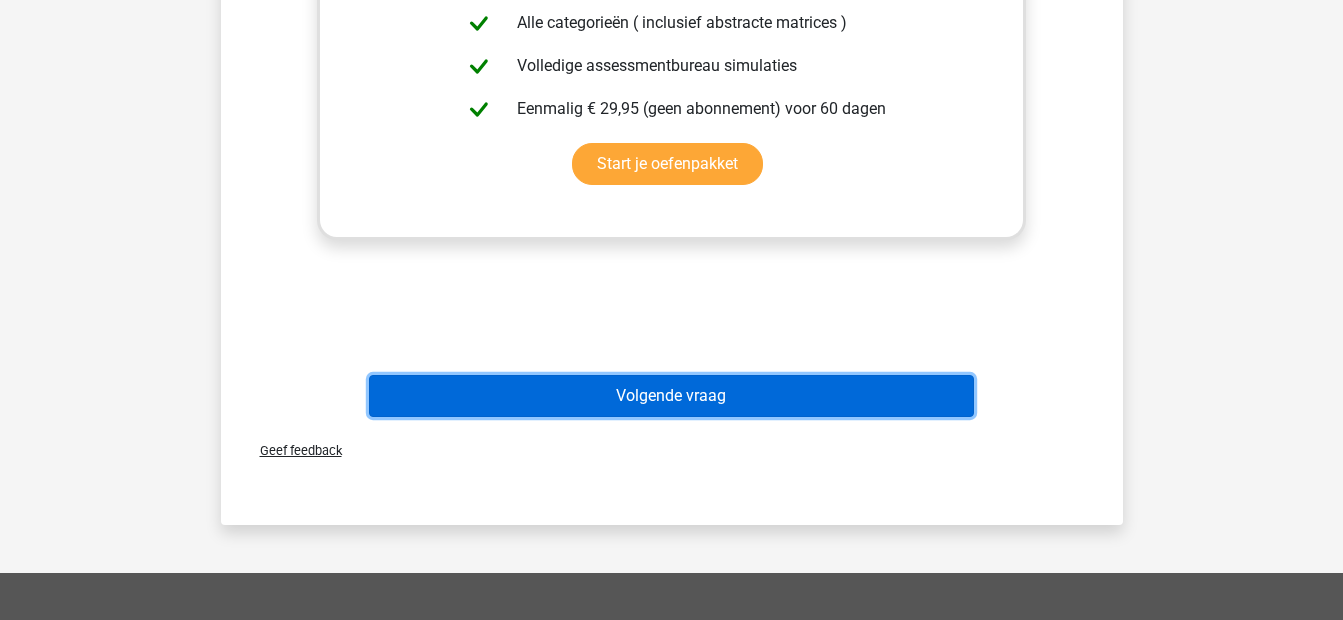 click on "Volgende vraag" at bounding box center (671, 396) 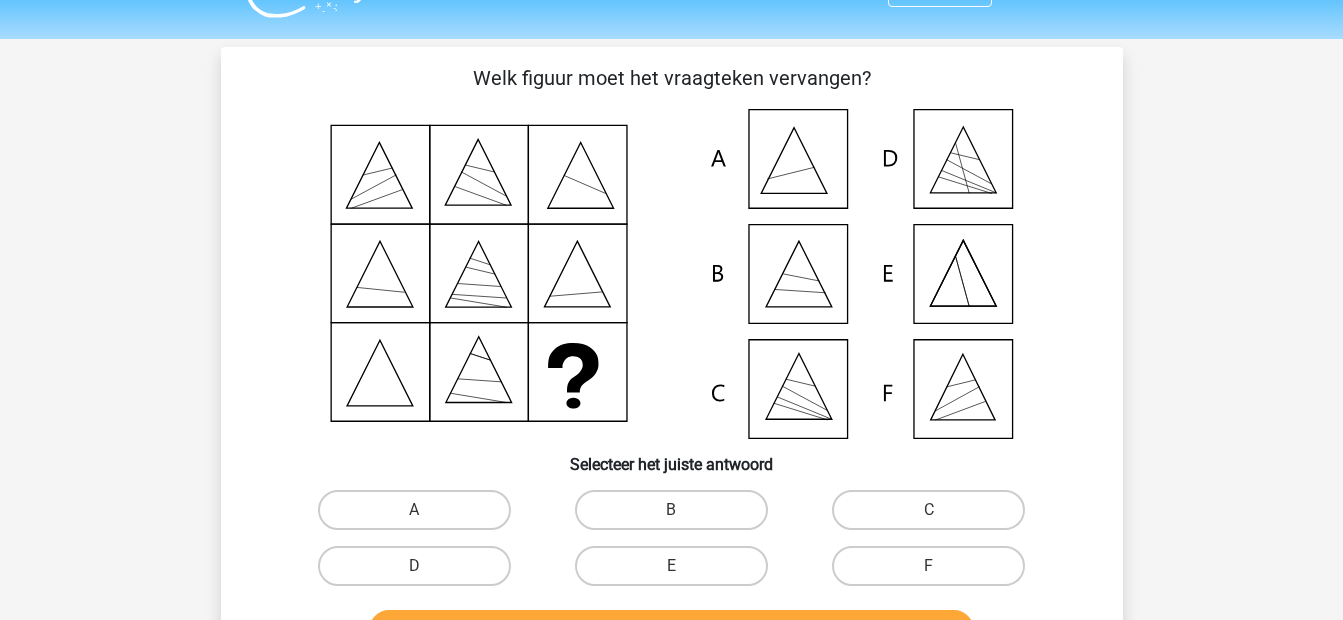 scroll, scrollTop: 46, scrollLeft: 0, axis: vertical 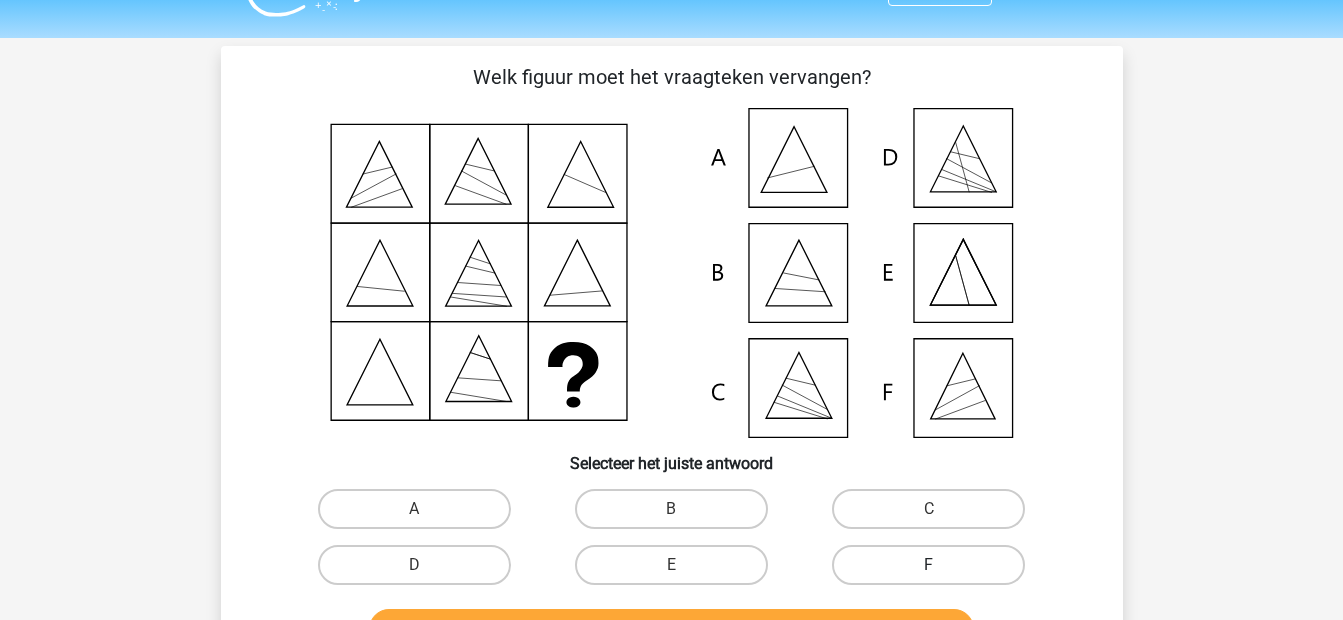 click on "F" at bounding box center (928, 565) 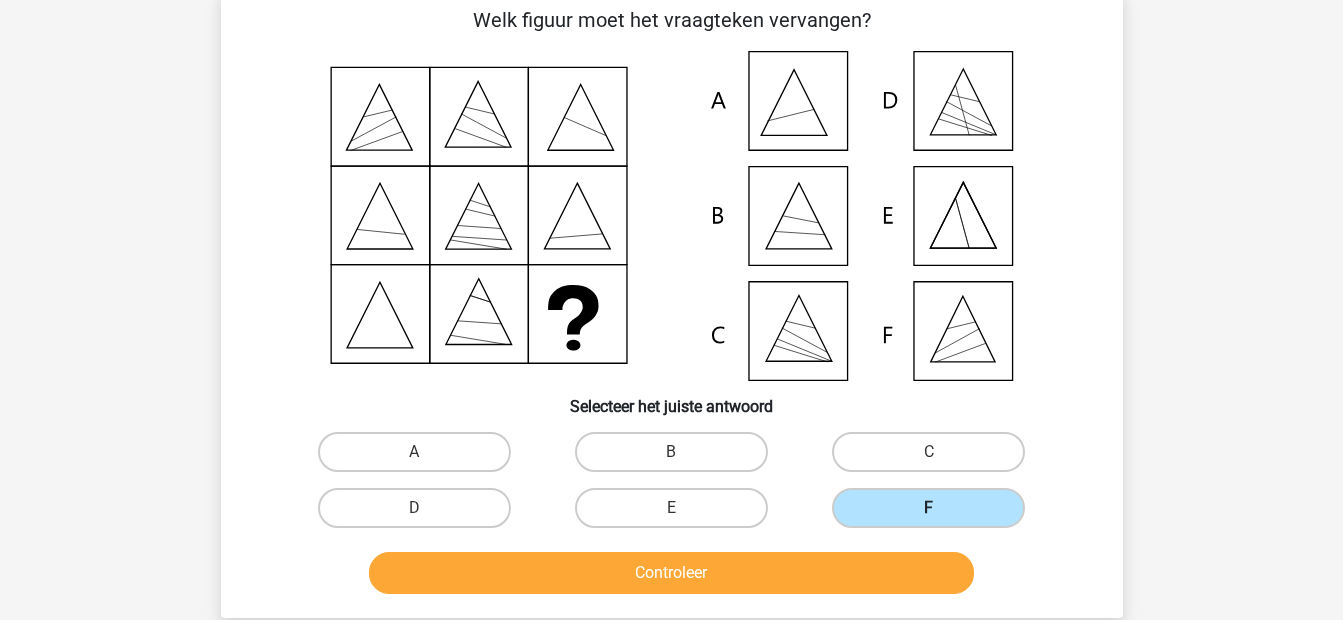 scroll, scrollTop: 104, scrollLeft: 0, axis: vertical 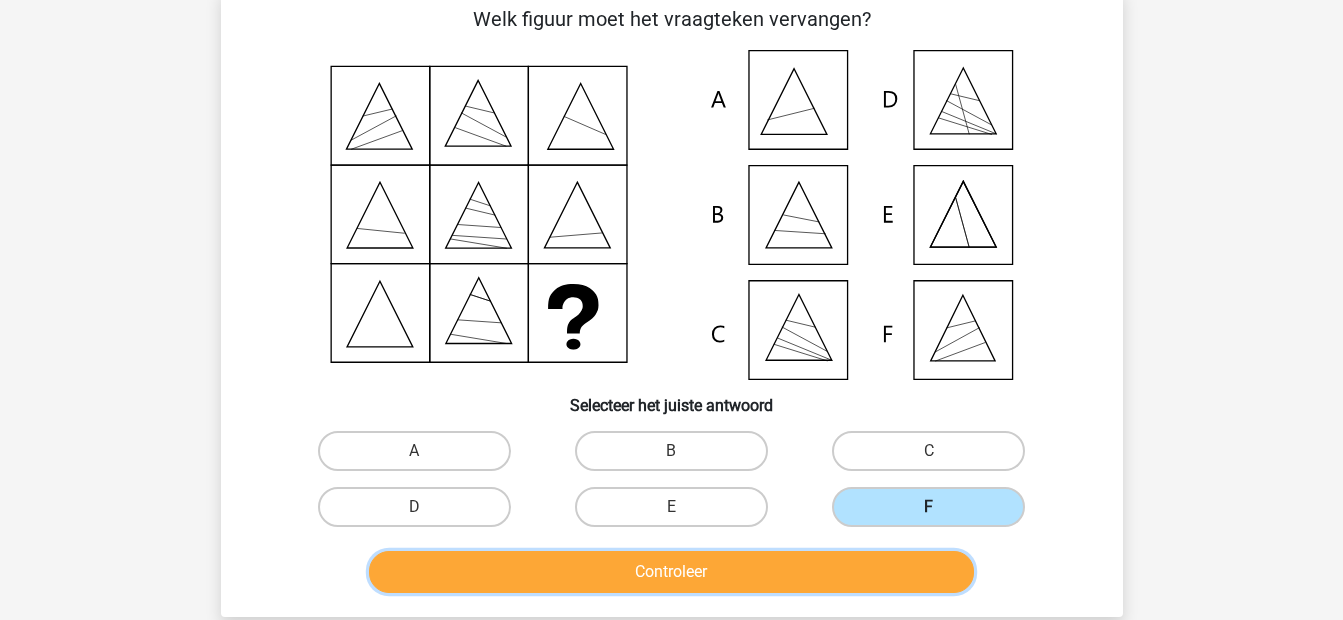 click on "Controleer" at bounding box center (671, 572) 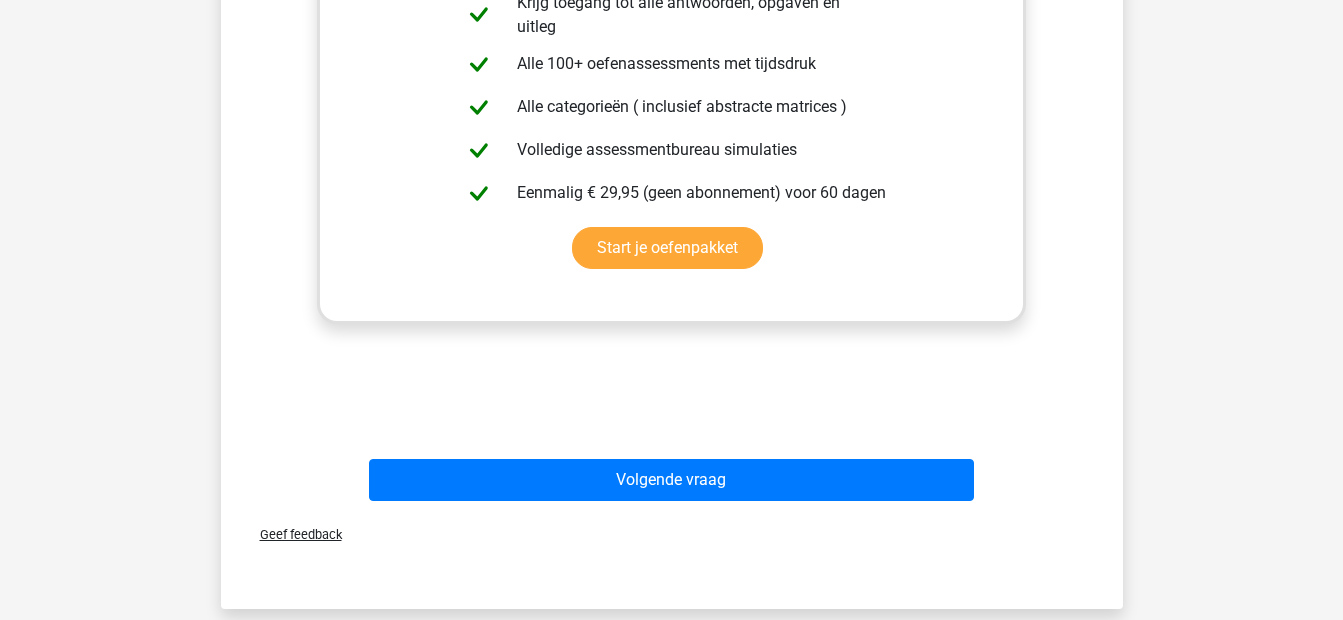 scroll, scrollTop: 955, scrollLeft: 0, axis: vertical 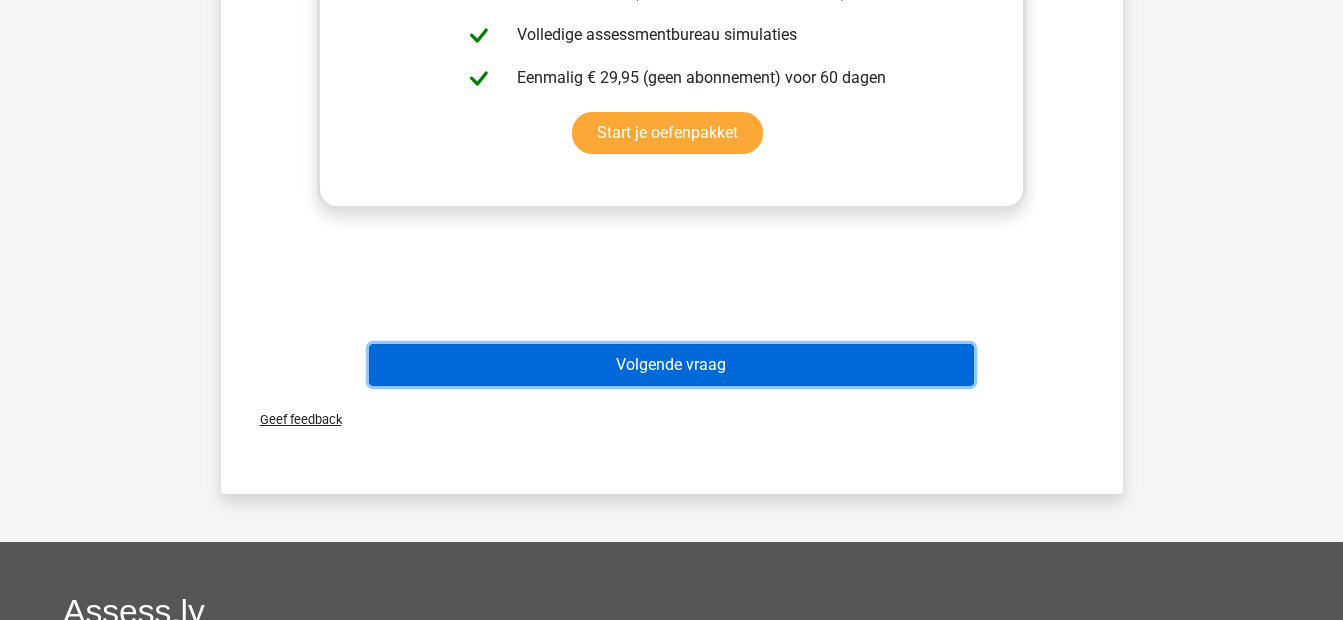 click on "Volgende vraag" at bounding box center (671, 365) 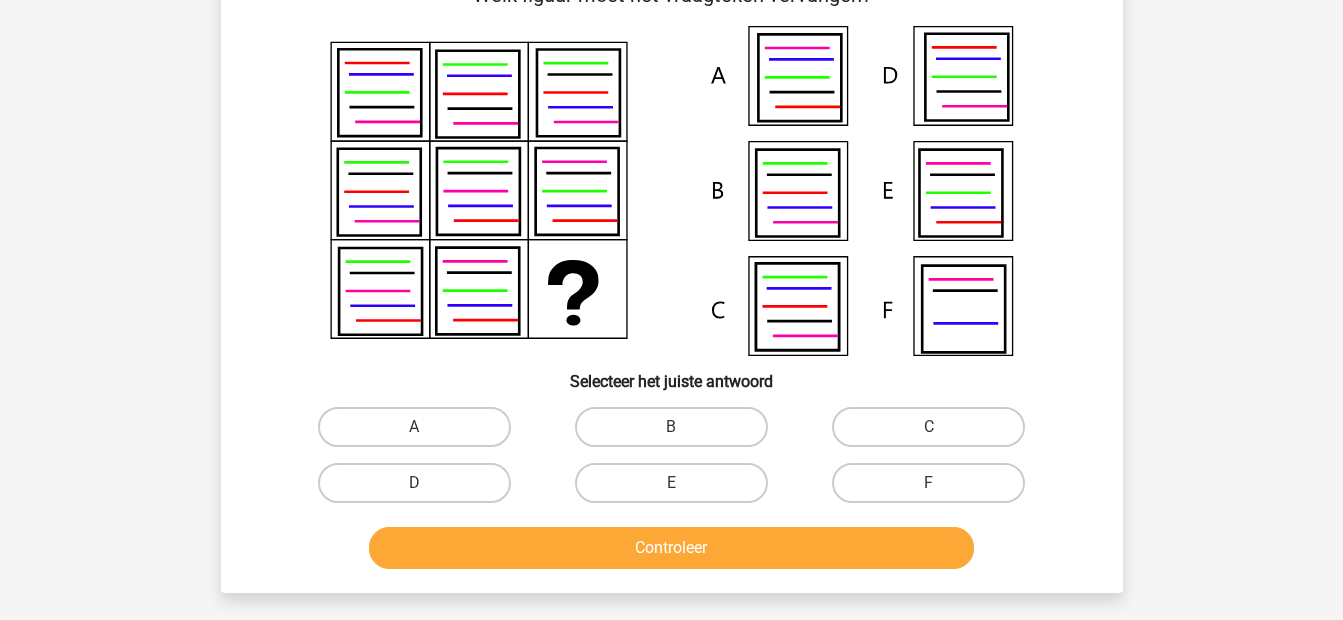 scroll, scrollTop: 92, scrollLeft: 0, axis: vertical 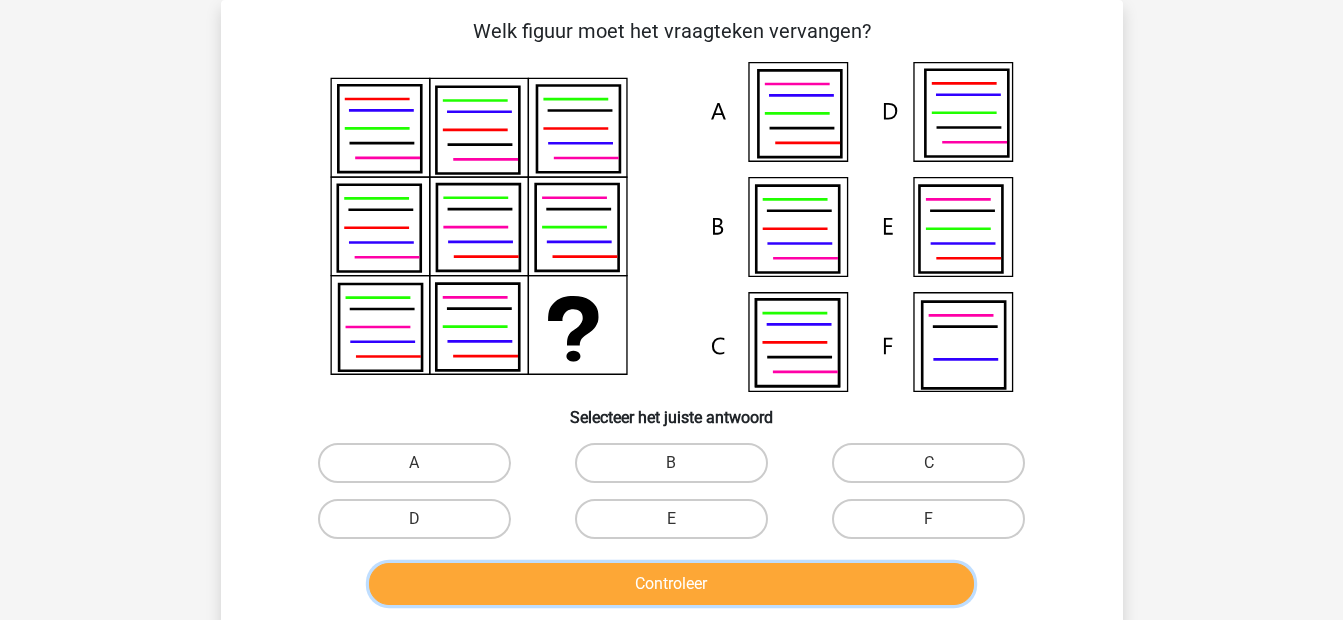 type 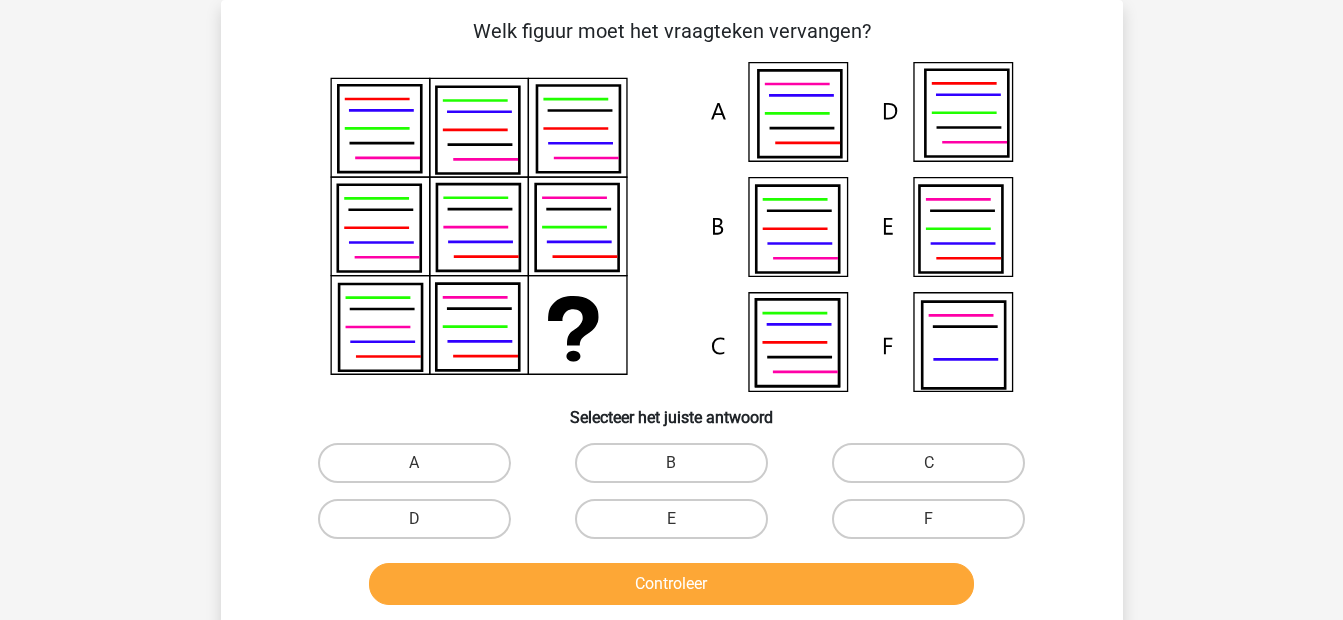 click on "Registreer
Nederlands
English" at bounding box center (671, 556) 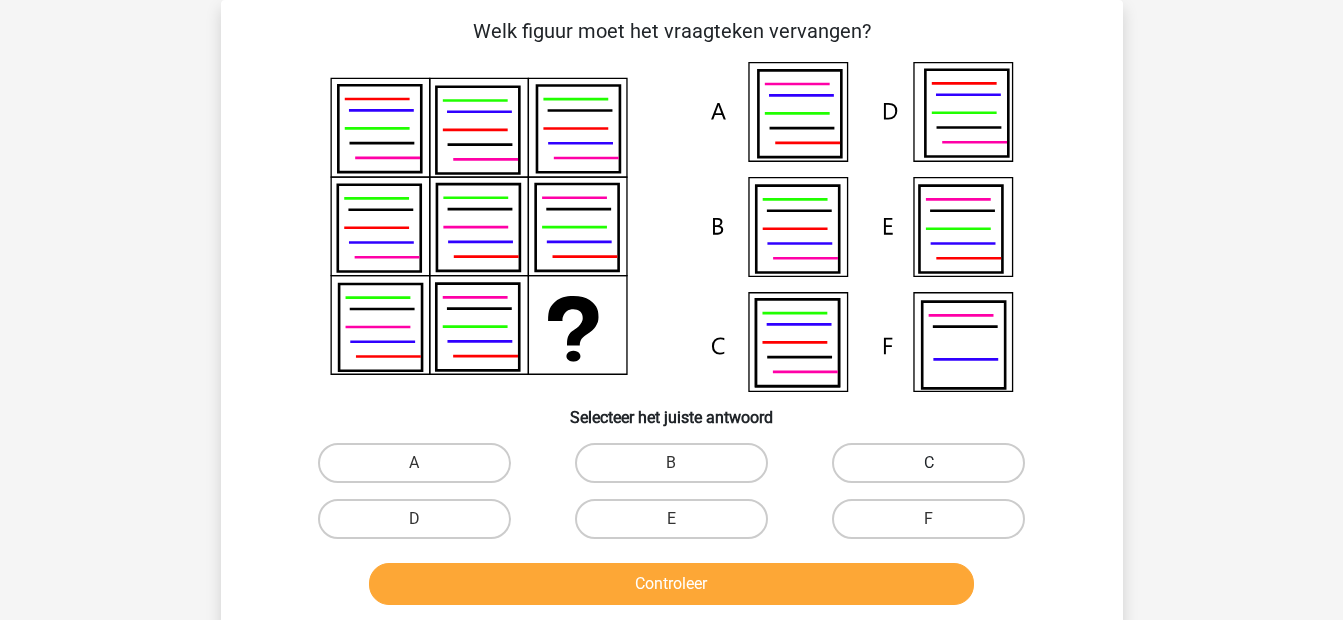 click on "C" at bounding box center [928, 463] 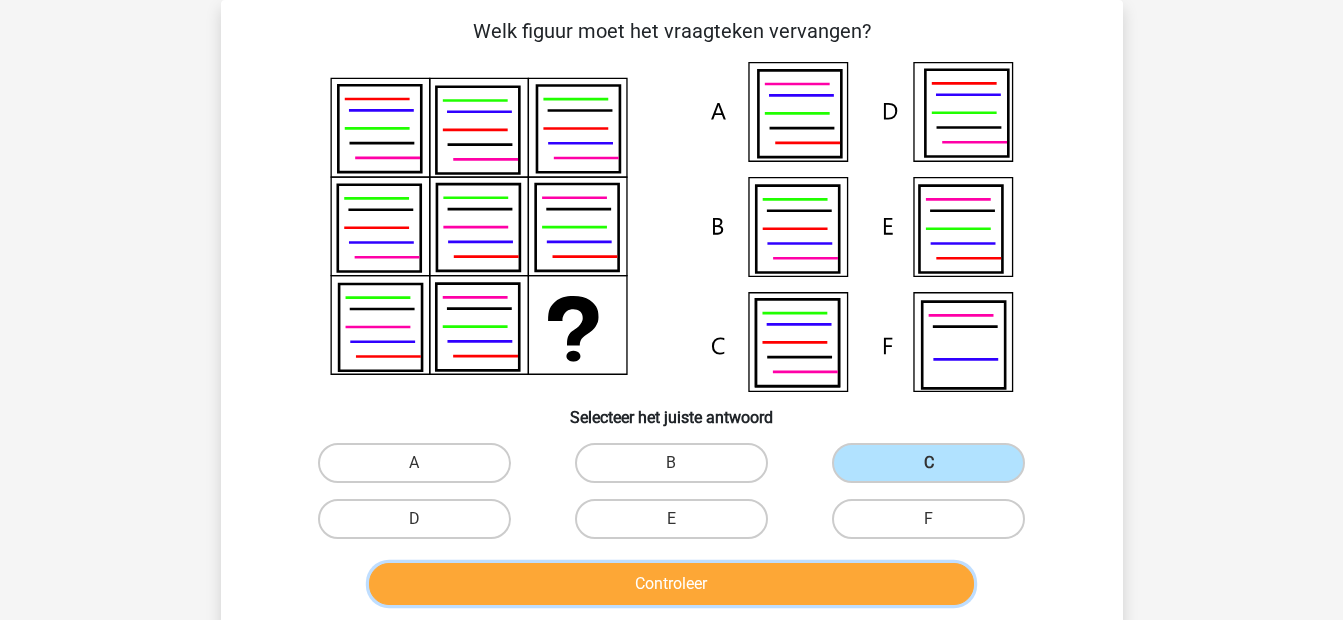 click on "Controleer" at bounding box center (671, 584) 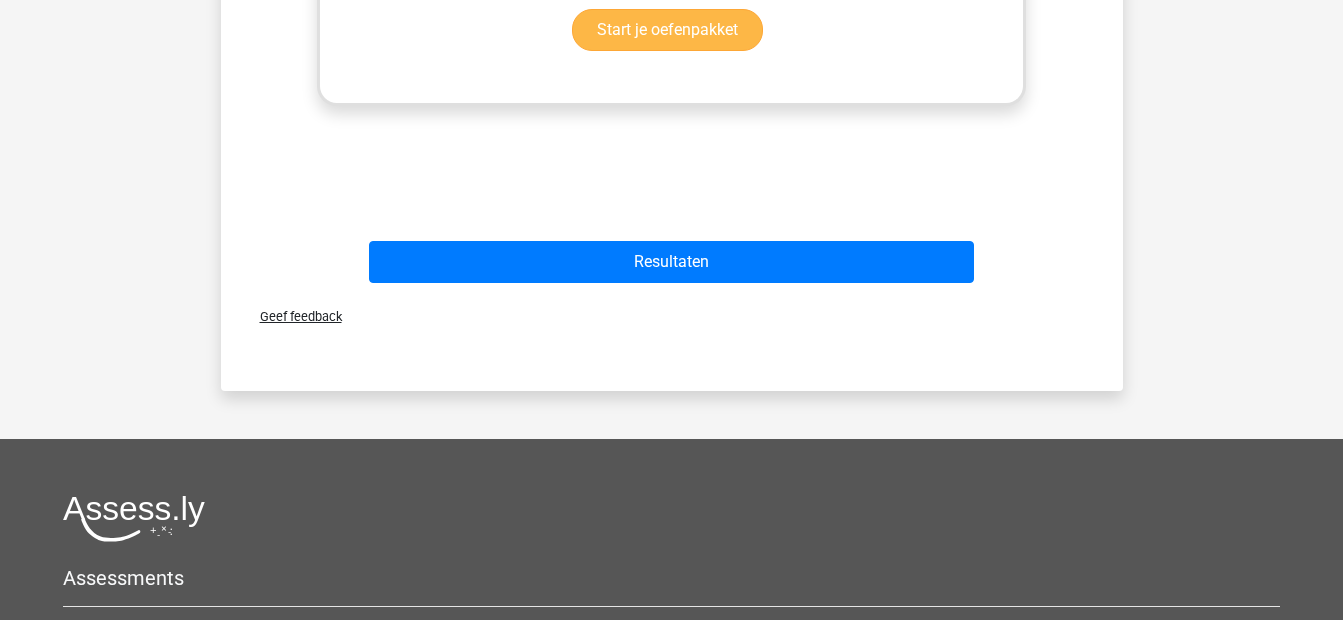 scroll, scrollTop: 1057, scrollLeft: 0, axis: vertical 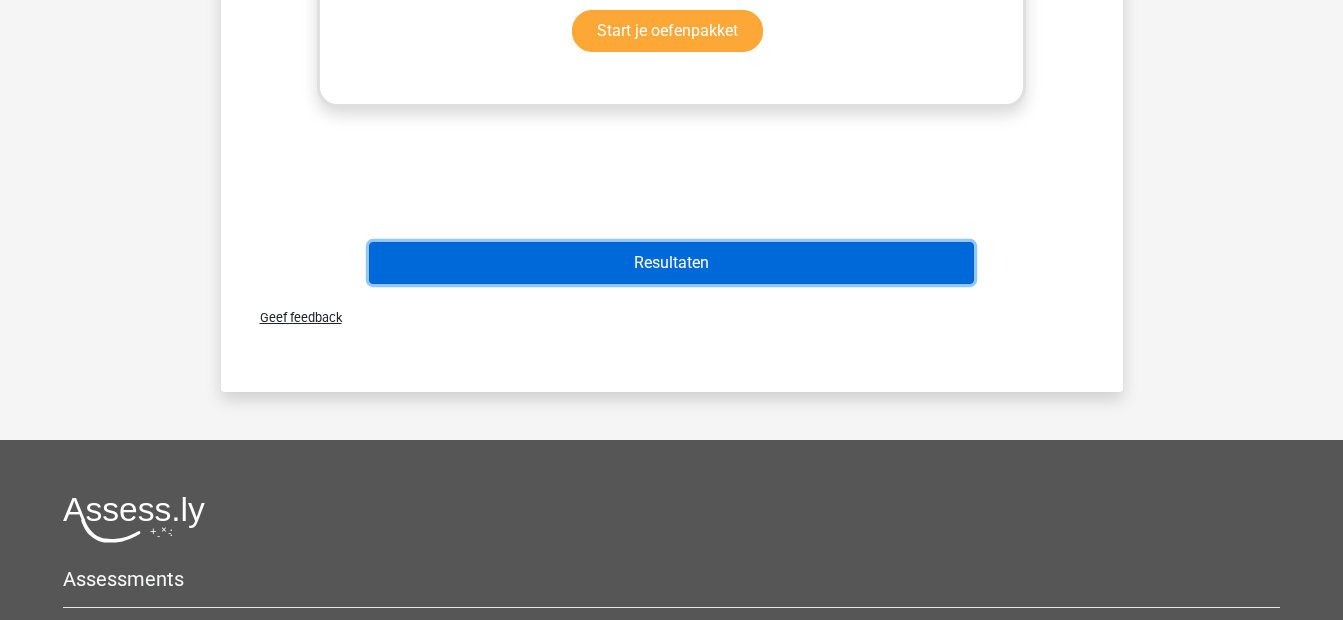 click on "Resultaten" at bounding box center [671, 263] 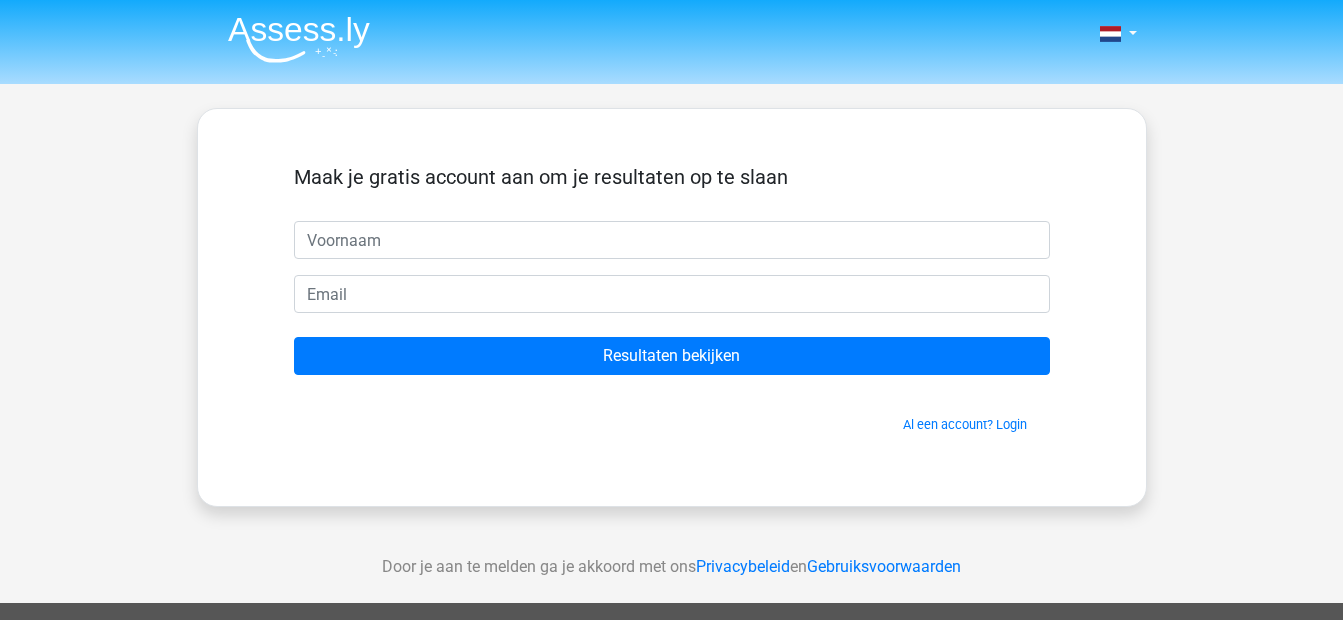 scroll, scrollTop: 0, scrollLeft: 0, axis: both 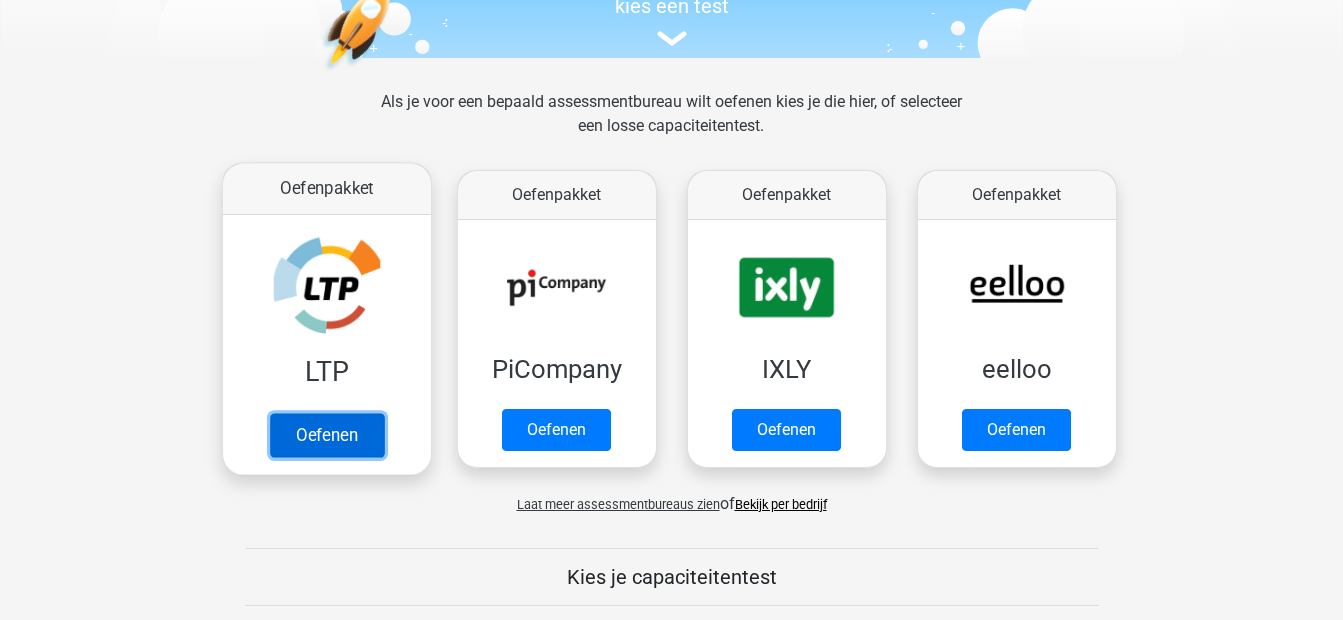 click on "Oefenen" at bounding box center (326, 435) 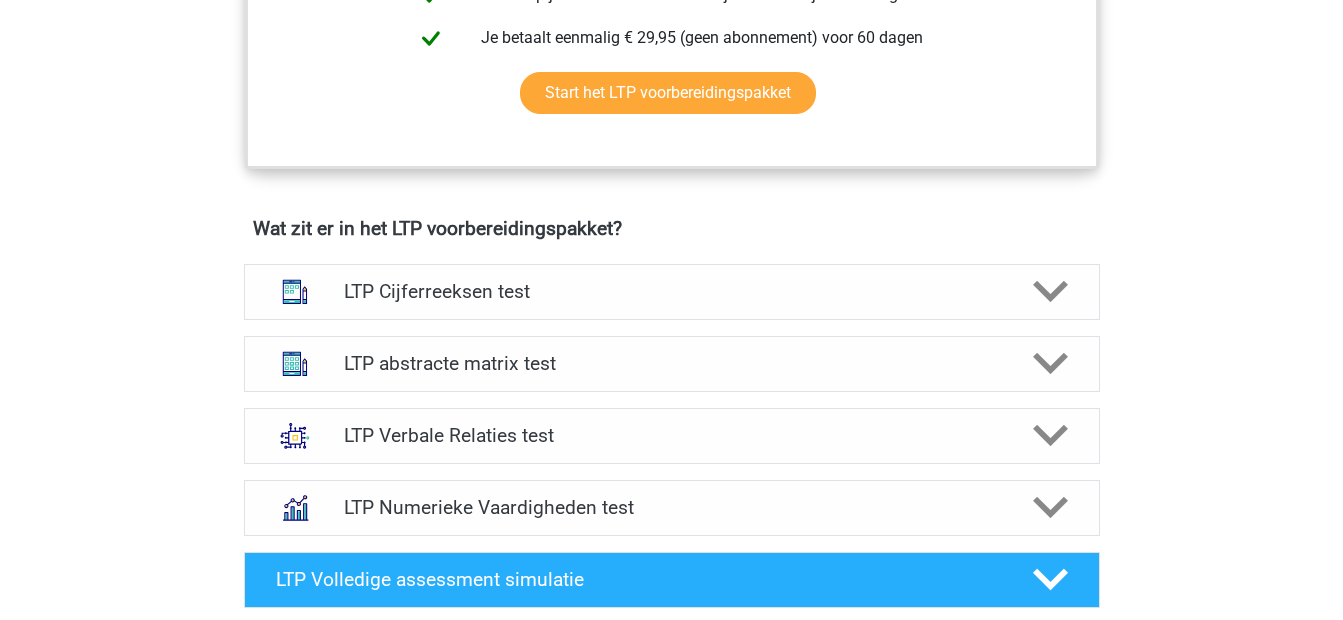 scroll, scrollTop: 1087, scrollLeft: 0, axis: vertical 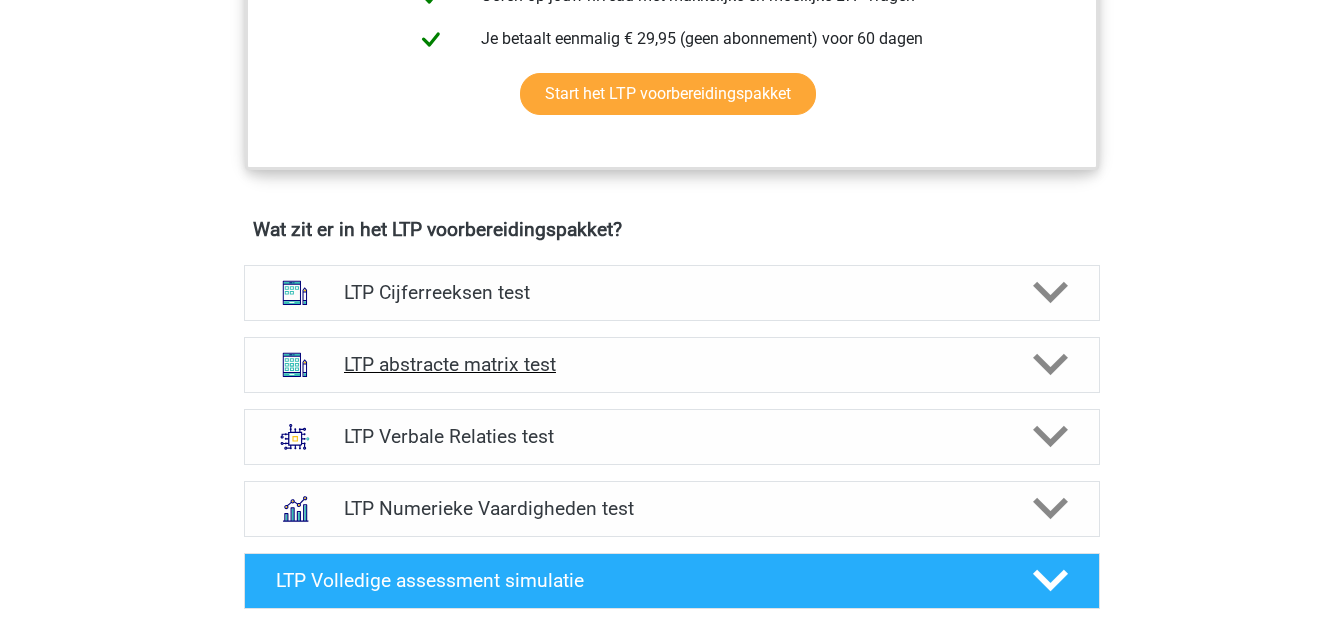 click on "LTP abstracte matrix test" at bounding box center (671, 364) 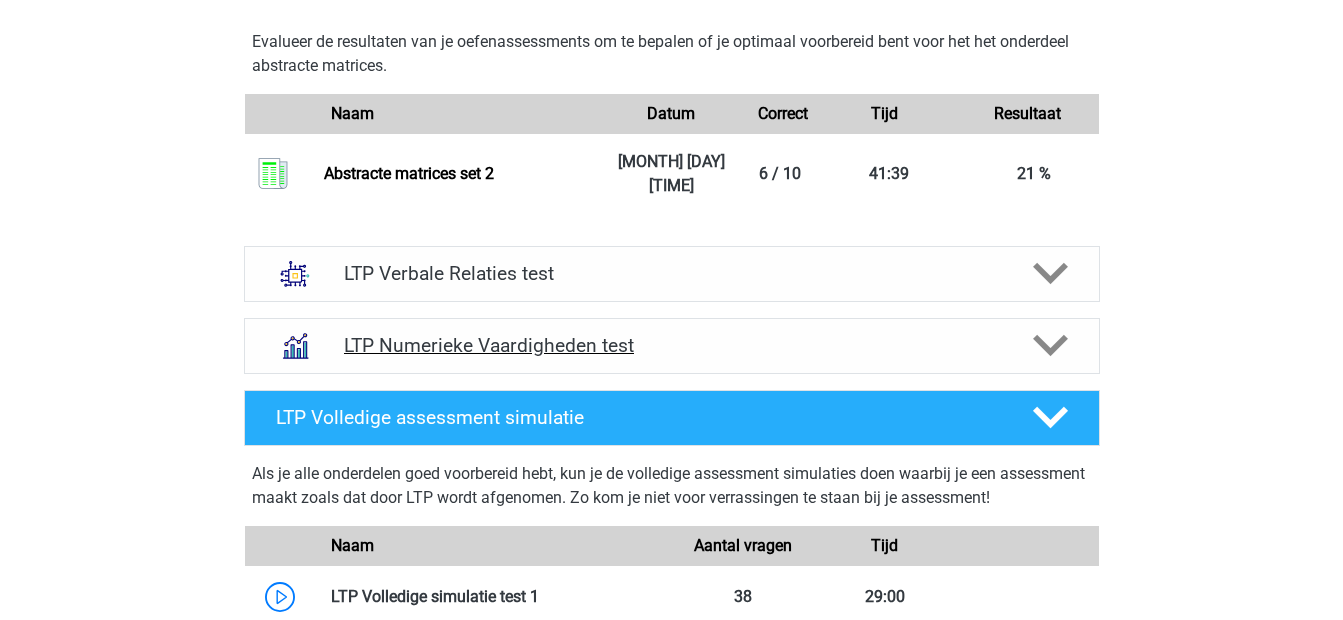 scroll, scrollTop: 2406, scrollLeft: 0, axis: vertical 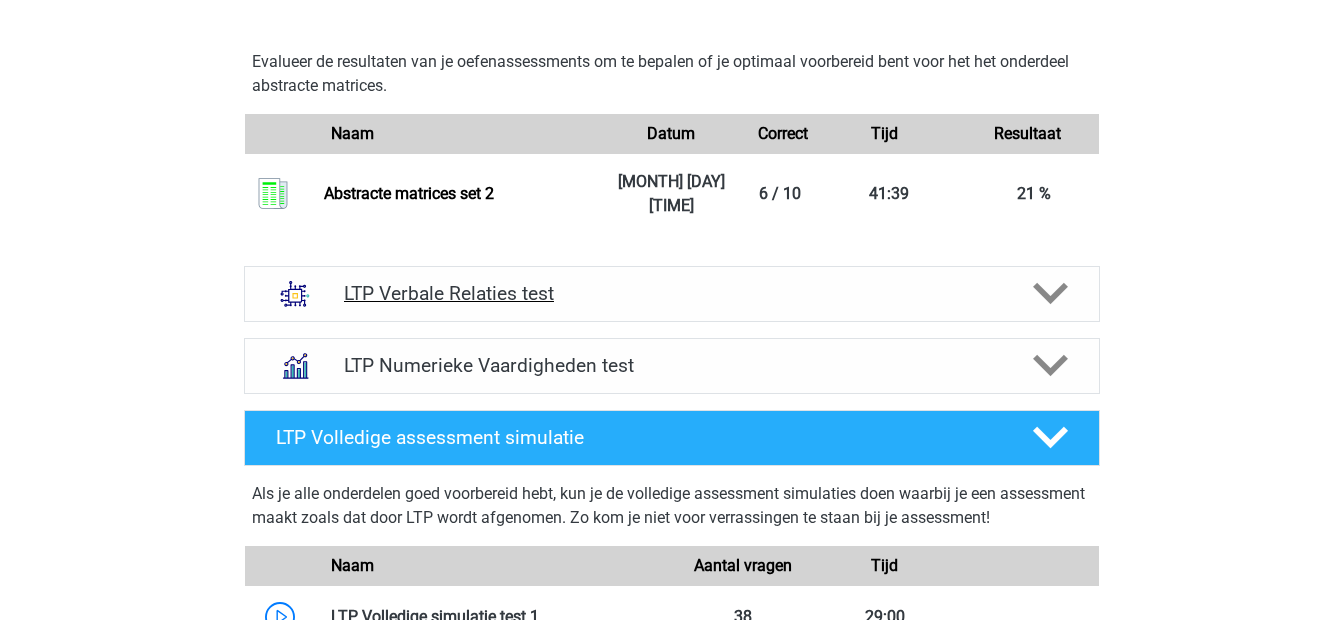 click on "LTP Verbale Relaties test" at bounding box center [672, 294] 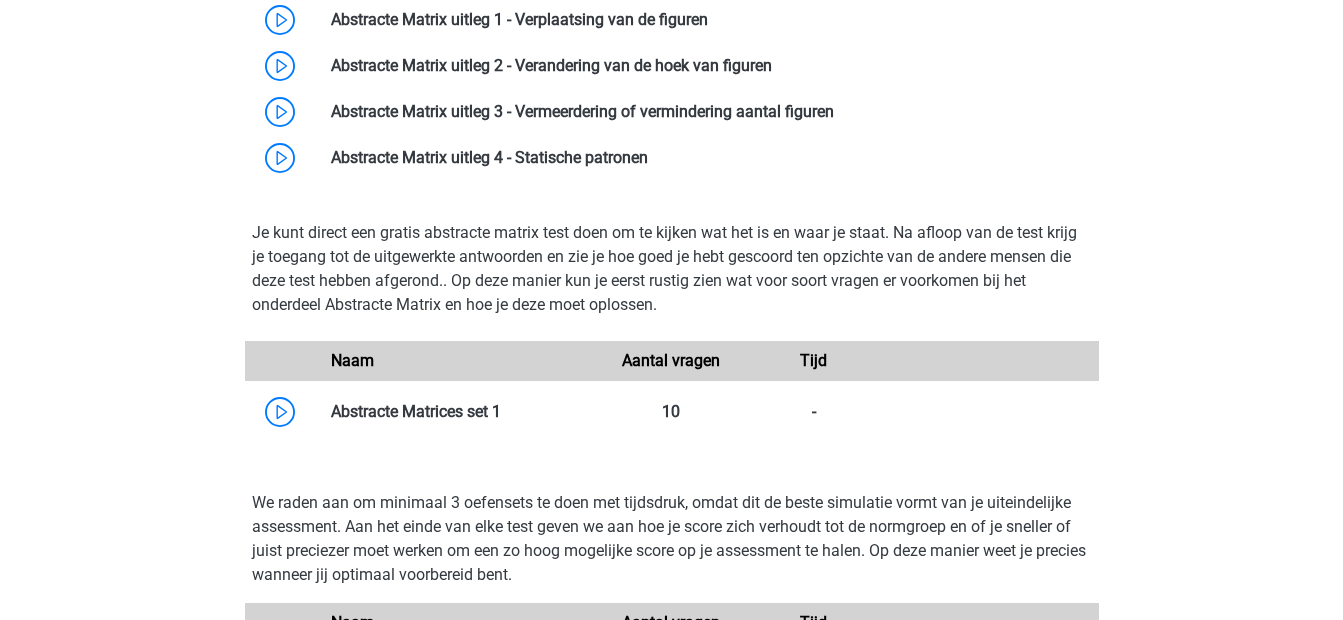 scroll, scrollTop: 1656, scrollLeft: 0, axis: vertical 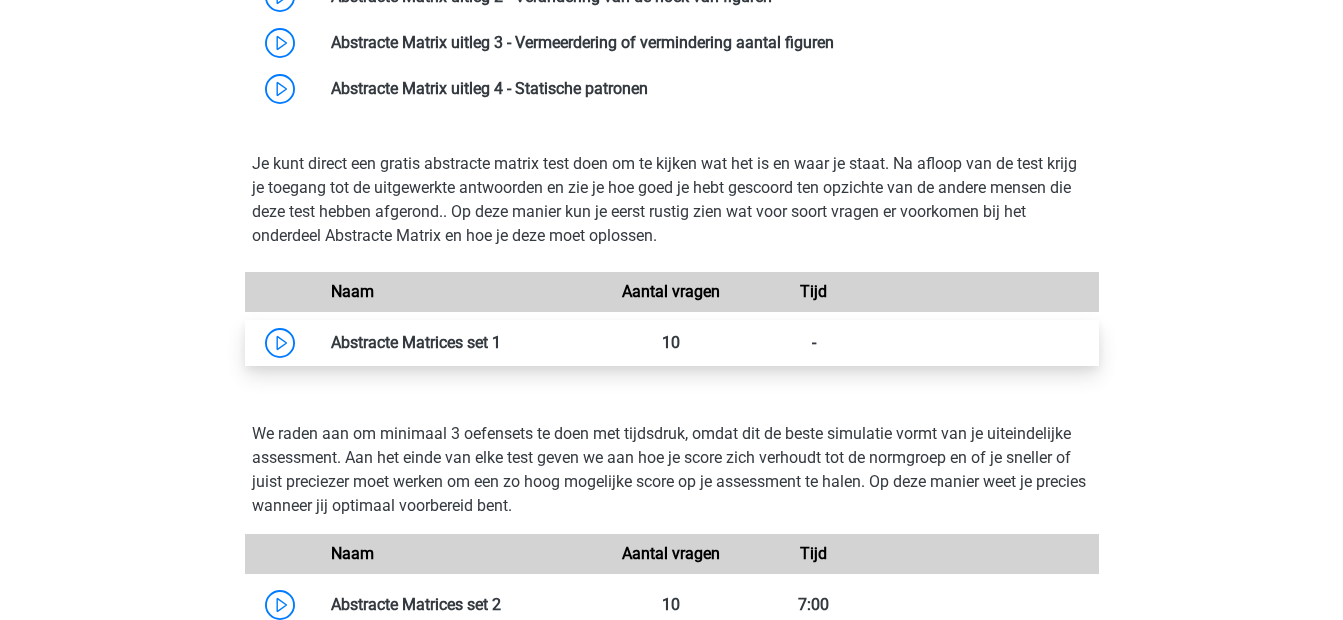 click at bounding box center (501, 342) 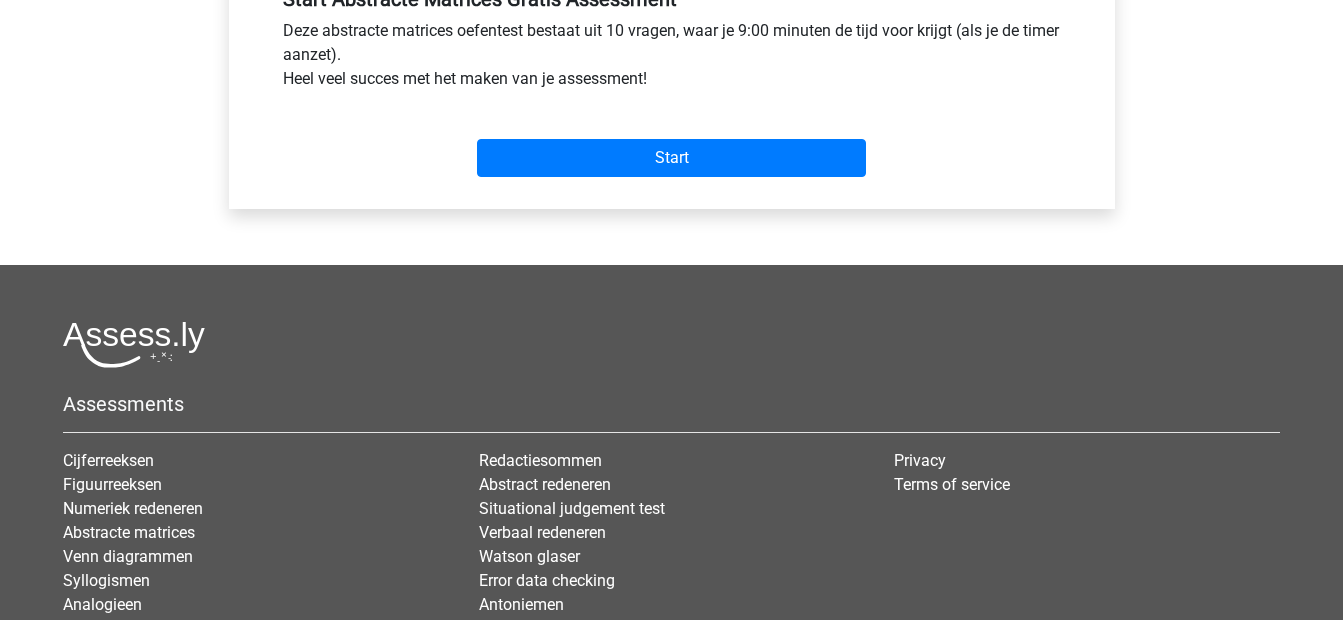 scroll, scrollTop: 789, scrollLeft: 0, axis: vertical 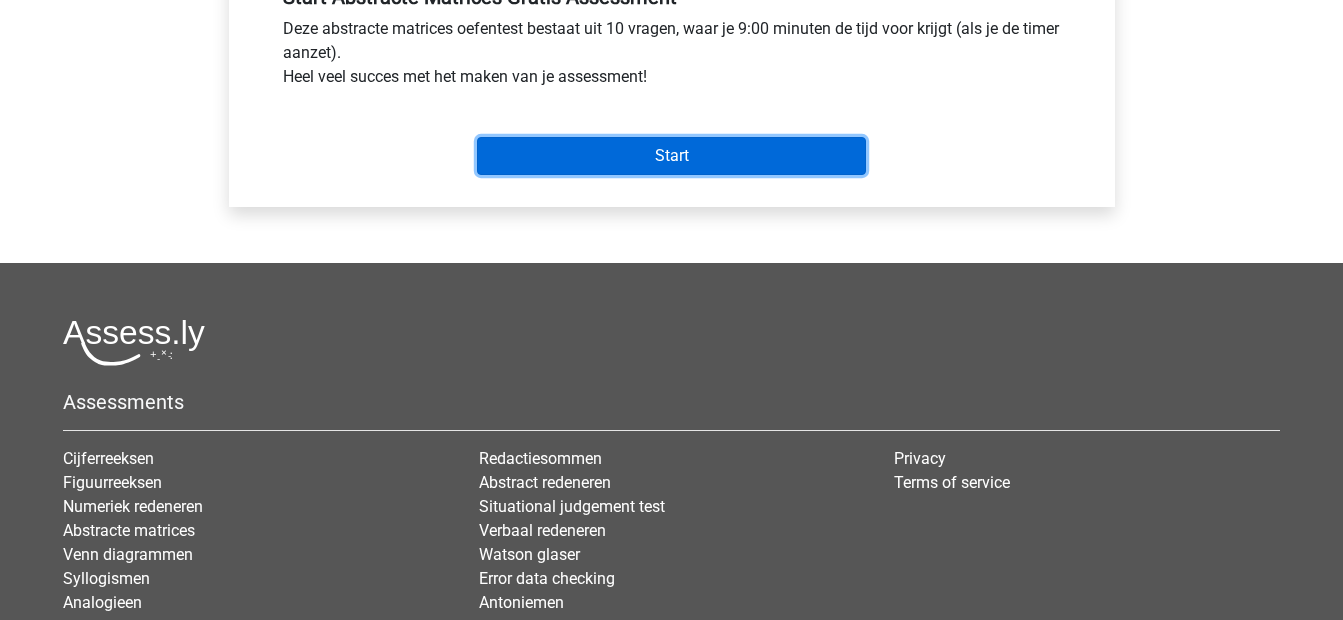 click on "Start" at bounding box center [671, 156] 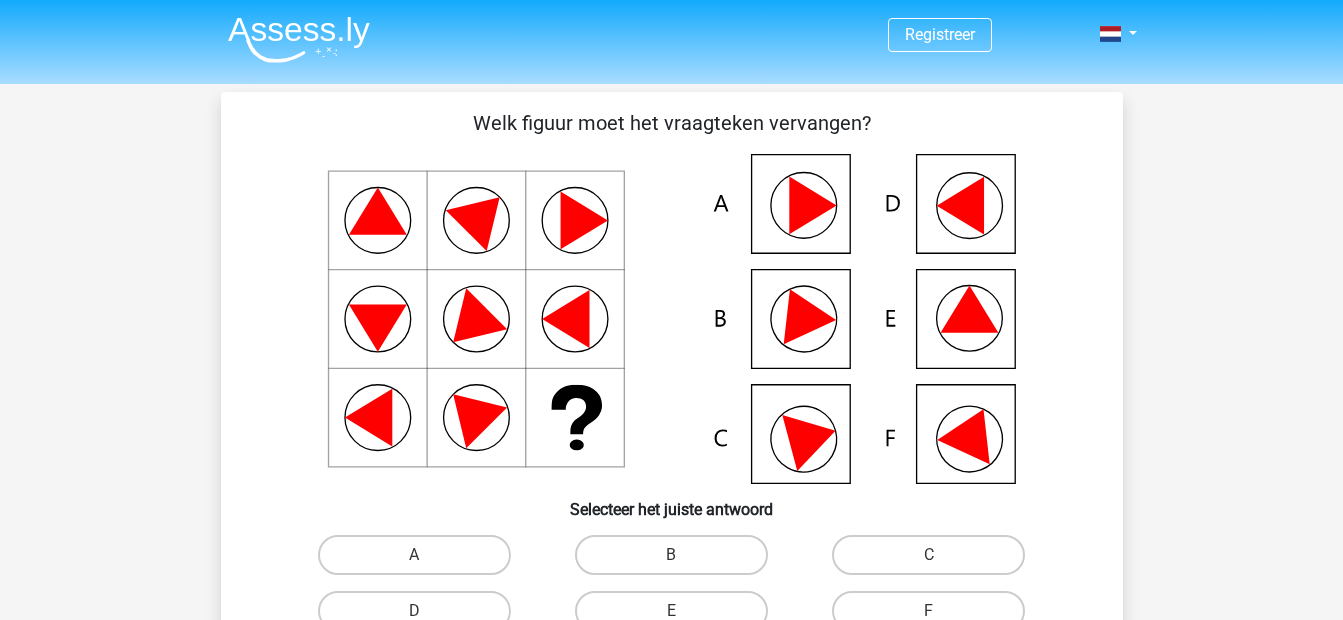 scroll, scrollTop: 0, scrollLeft: 0, axis: both 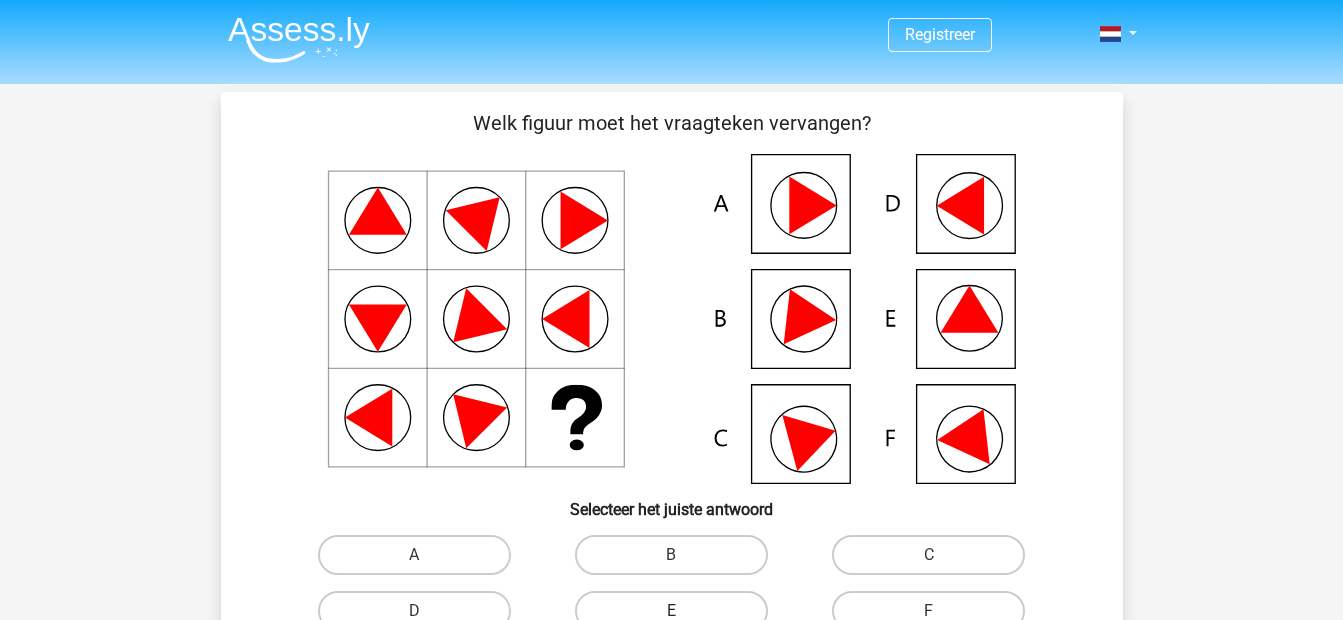click on "E" at bounding box center [671, 611] 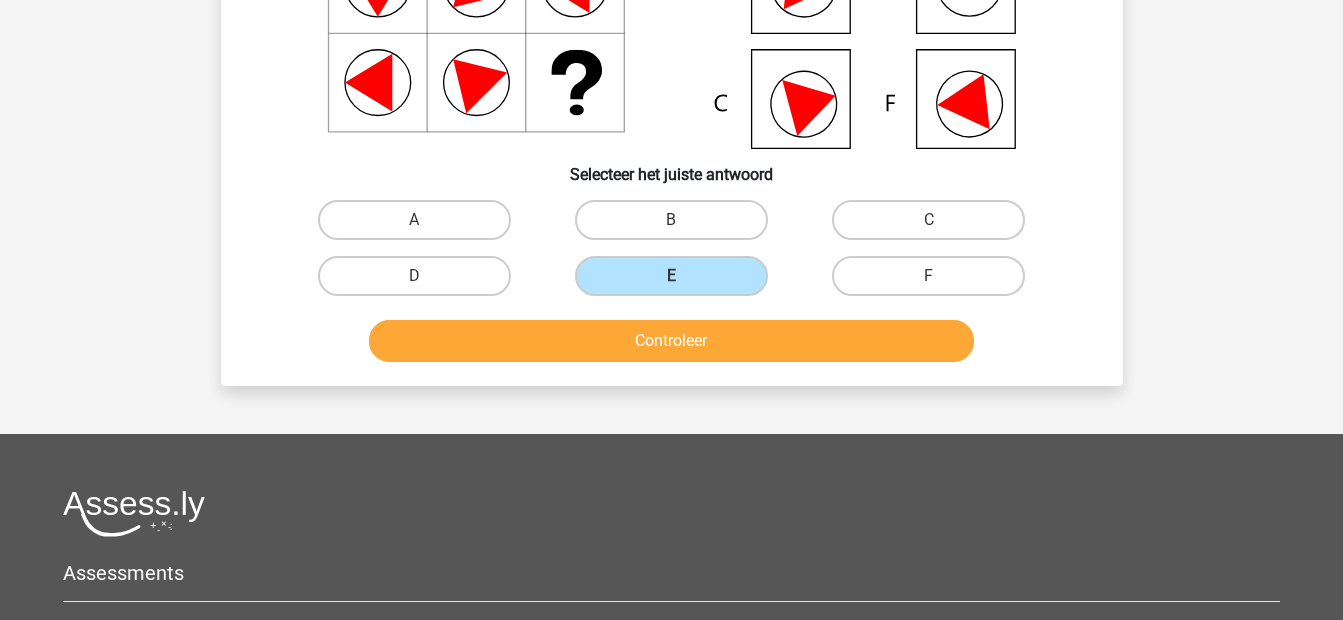 scroll, scrollTop: 336, scrollLeft: 0, axis: vertical 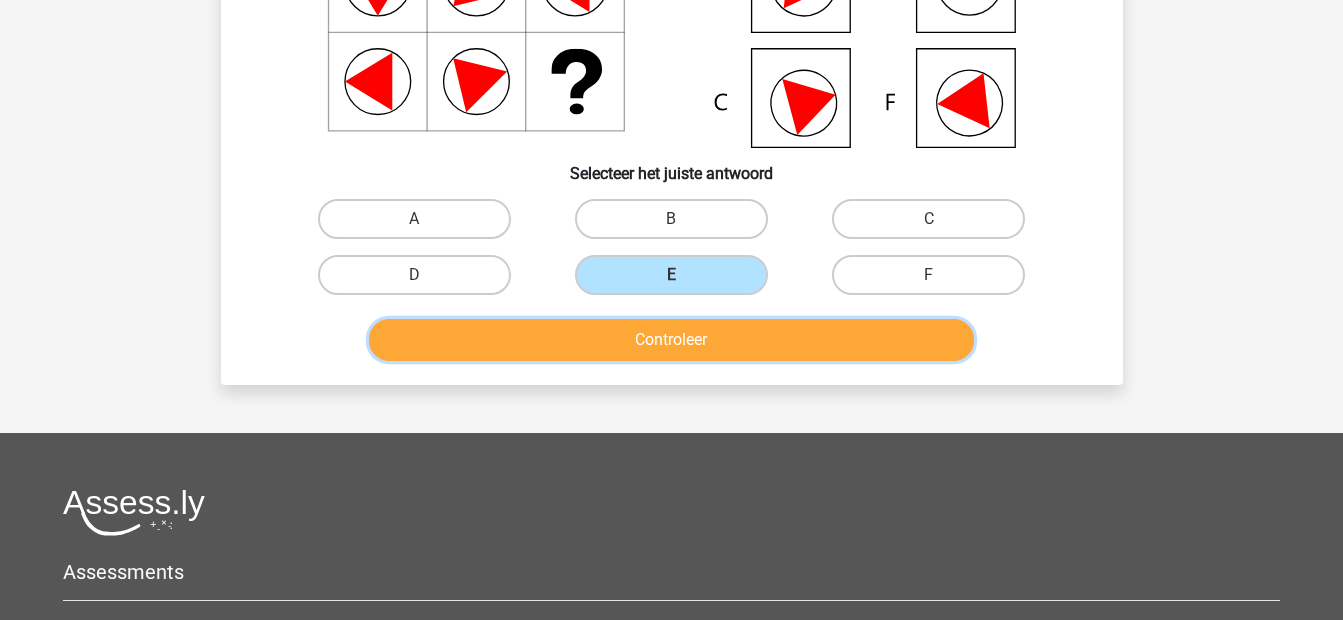 click on "Controleer" at bounding box center (671, 340) 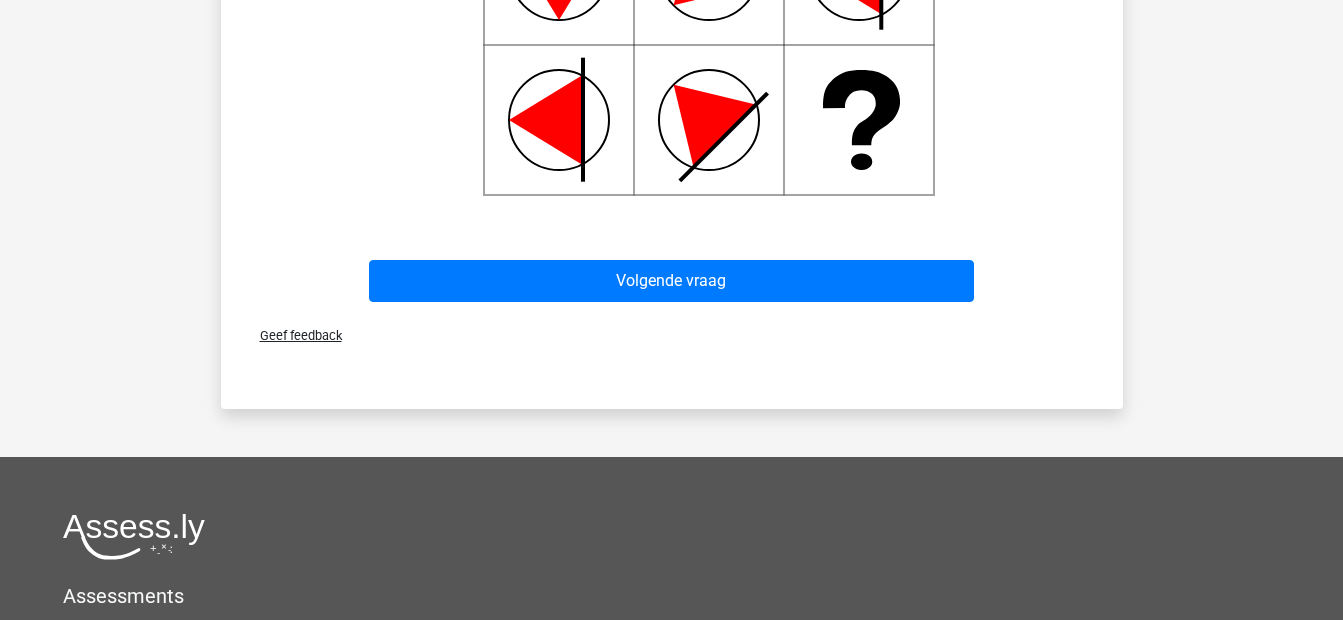 scroll, scrollTop: 1092, scrollLeft: 0, axis: vertical 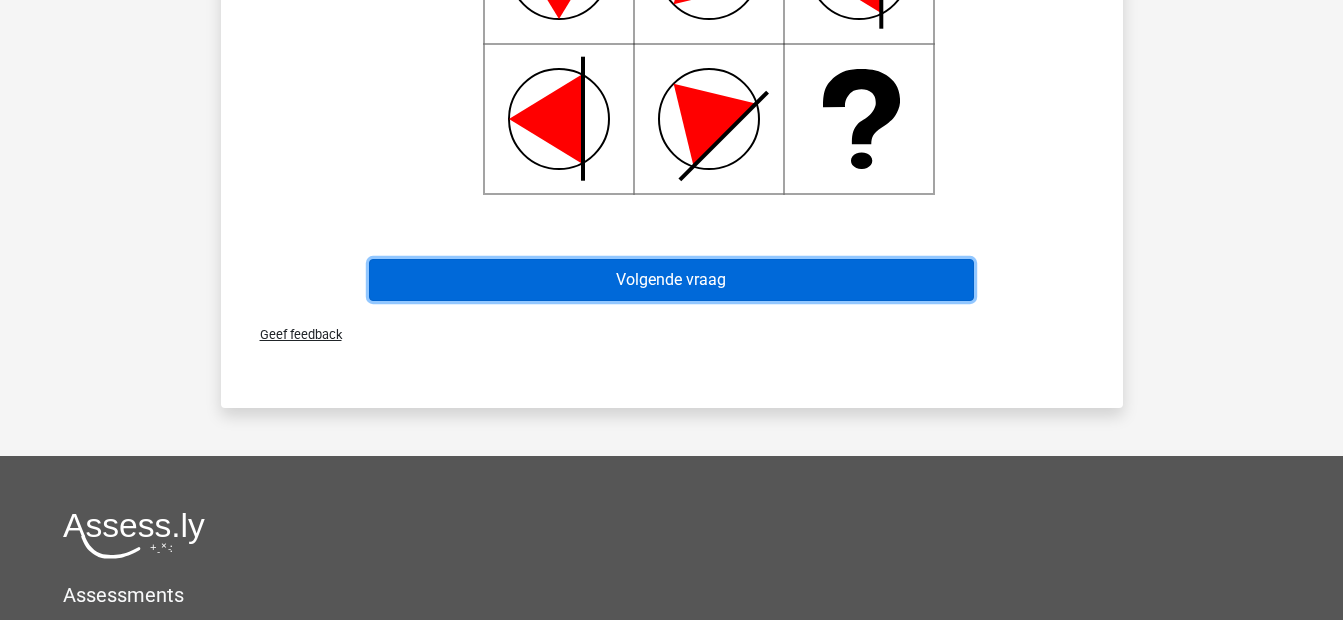 click on "Volgende vraag" at bounding box center (671, 280) 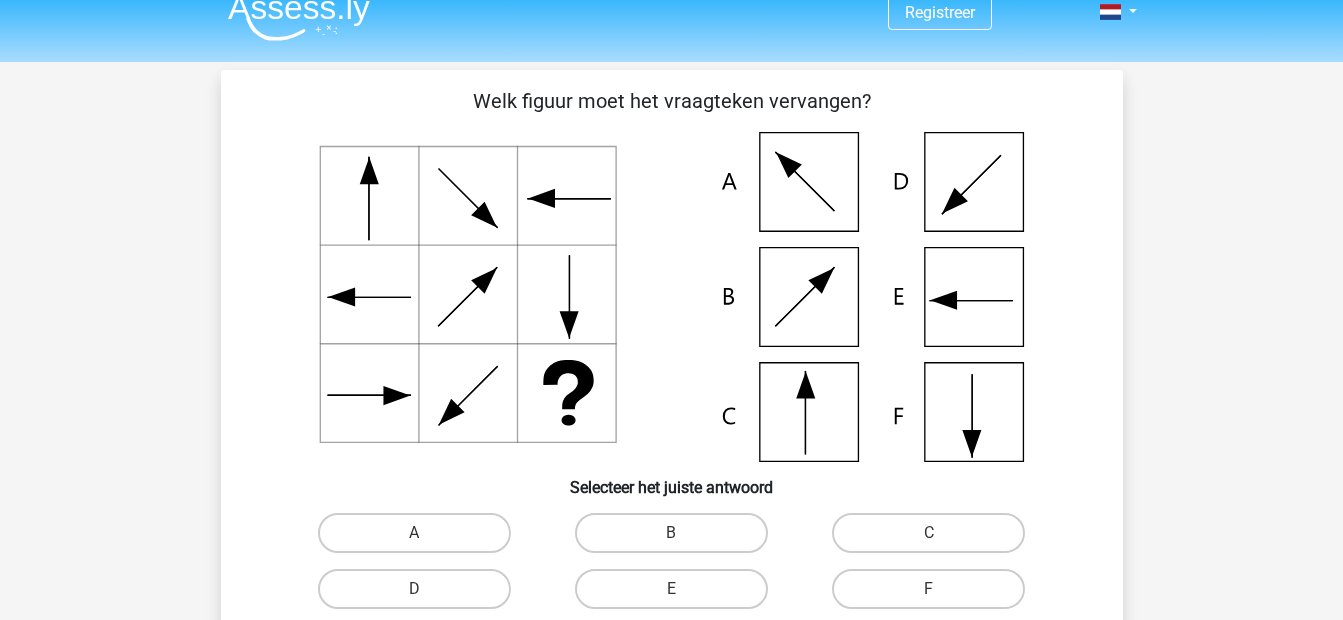 scroll, scrollTop: 21, scrollLeft: 0, axis: vertical 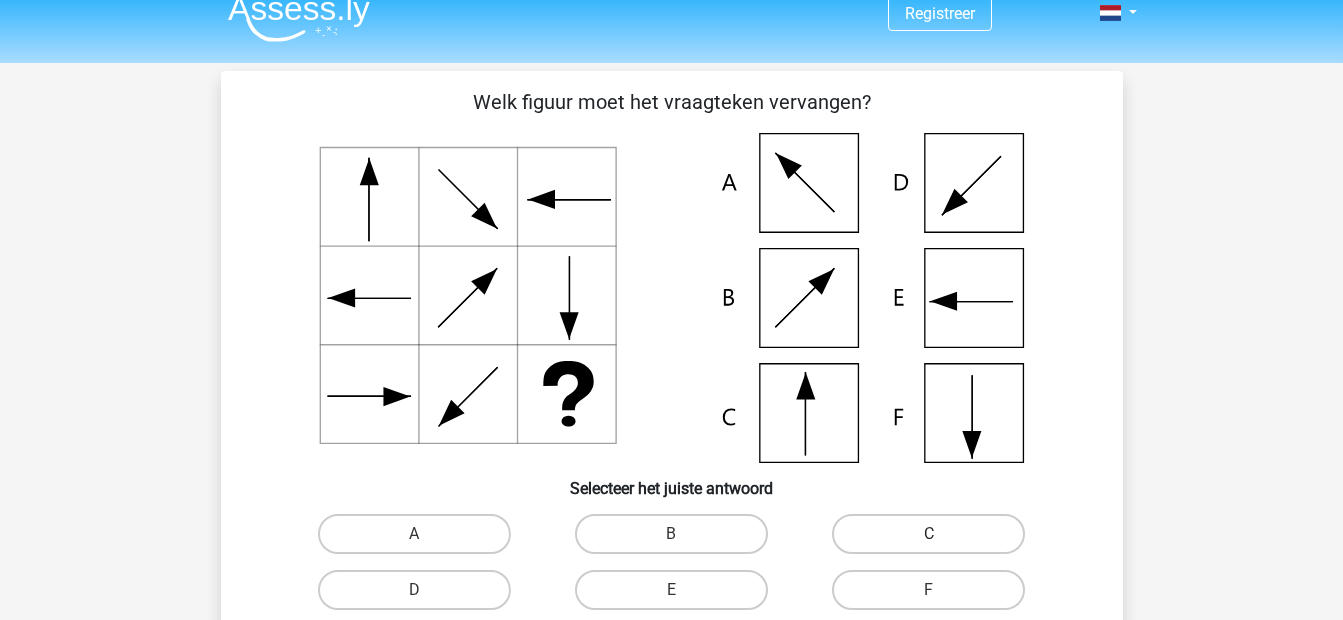 click on "C" at bounding box center [928, 534] 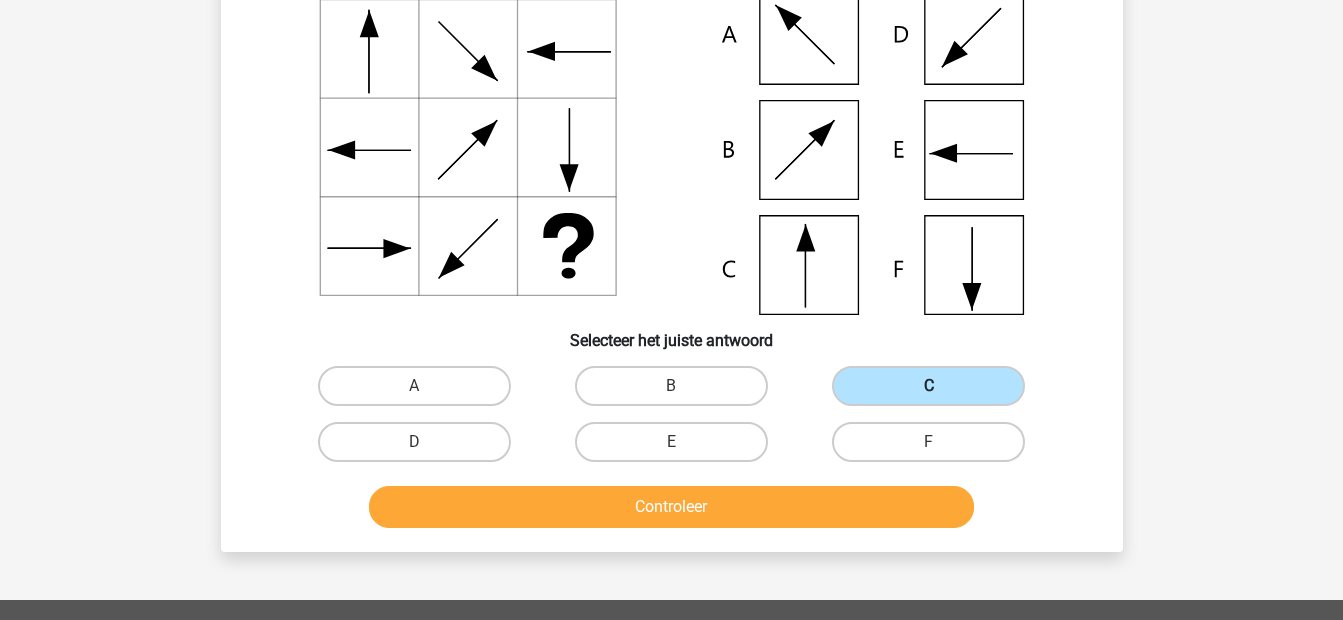 scroll, scrollTop: 170, scrollLeft: 0, axis: vertical 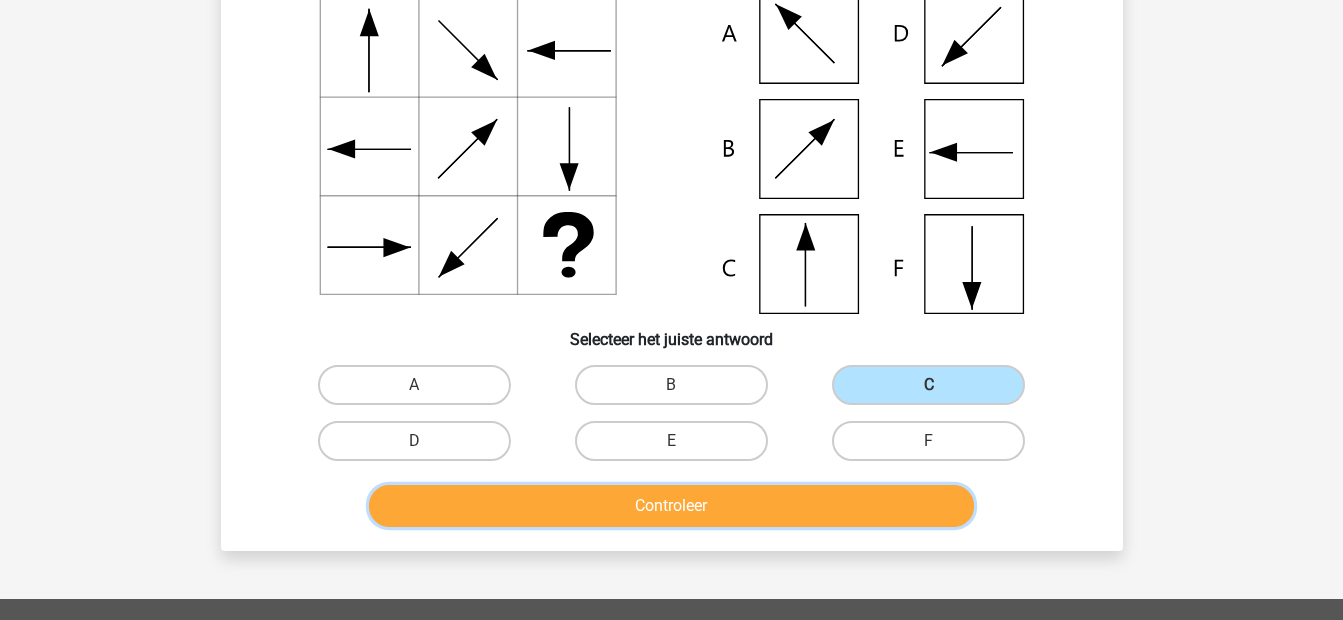 click on "Controleer" at bounding box center [671, 506] 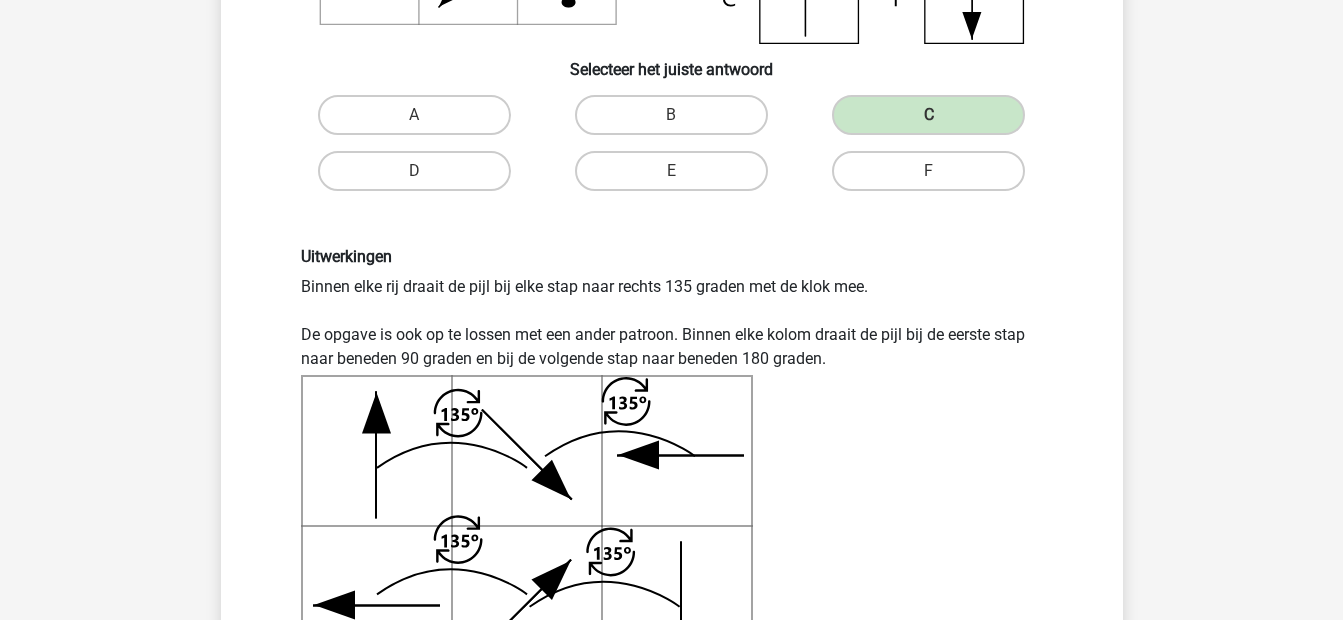 scroll, scrollTop: 576, scrollLeft: 0, axis: vertical 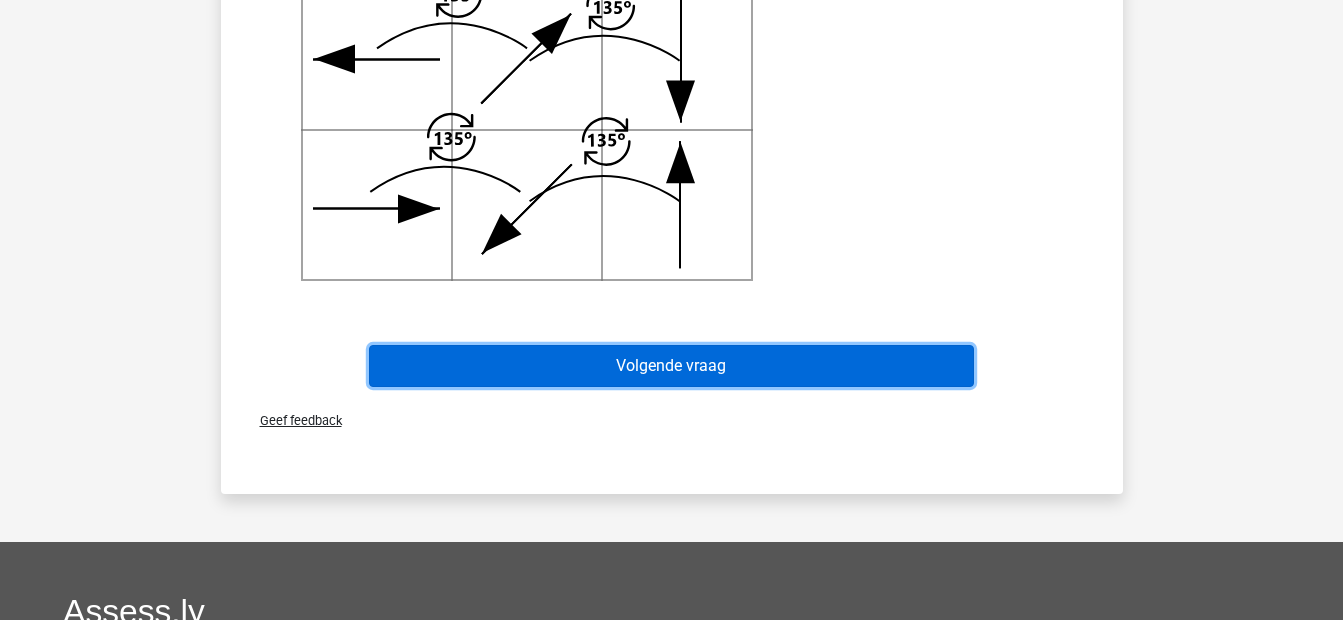 click on "Volgende vraag" at bounding box center [671, 366] 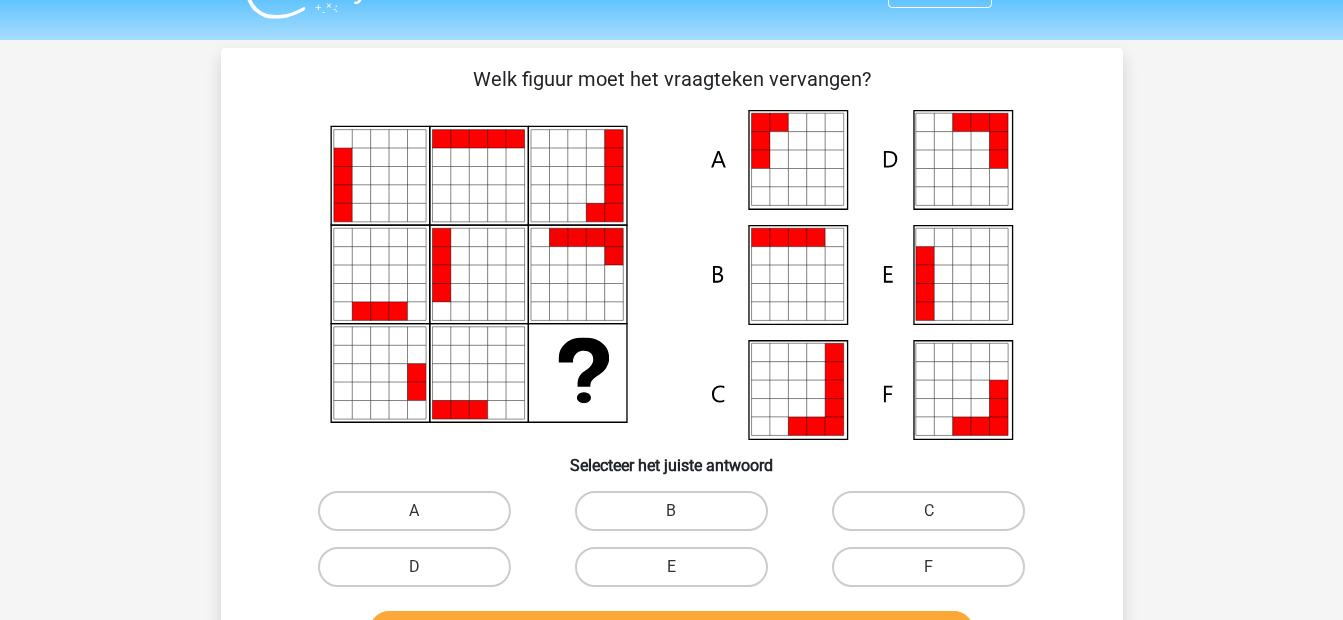 scroll, scrollTop: 0, scrollLeft: 0, axis: both 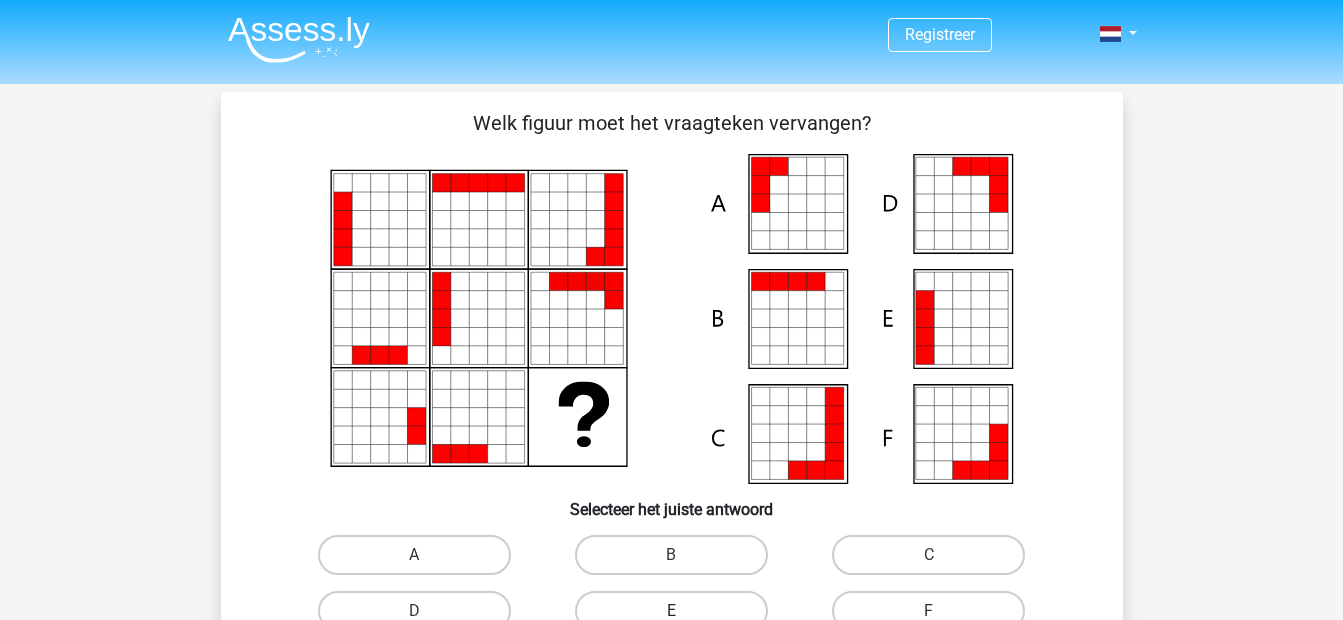 click on "E" at bounding box center [671, 611] 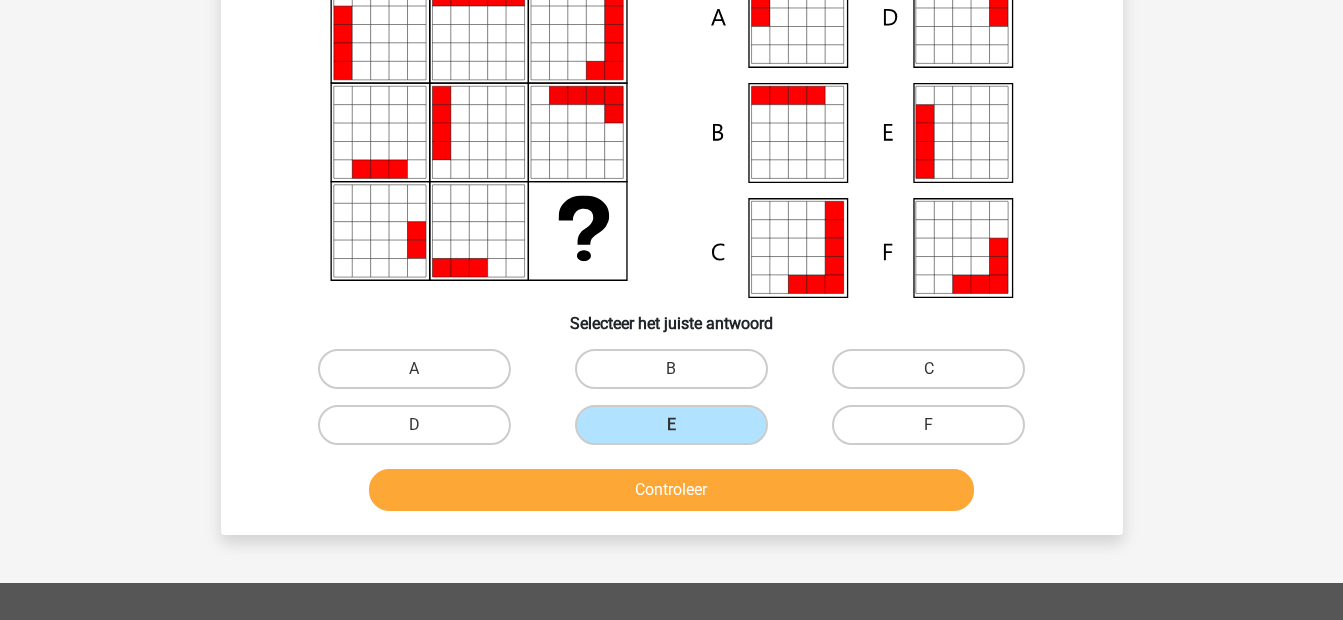 scroll, scrollTop: 214, scrollLeft: 0, axis: vertical 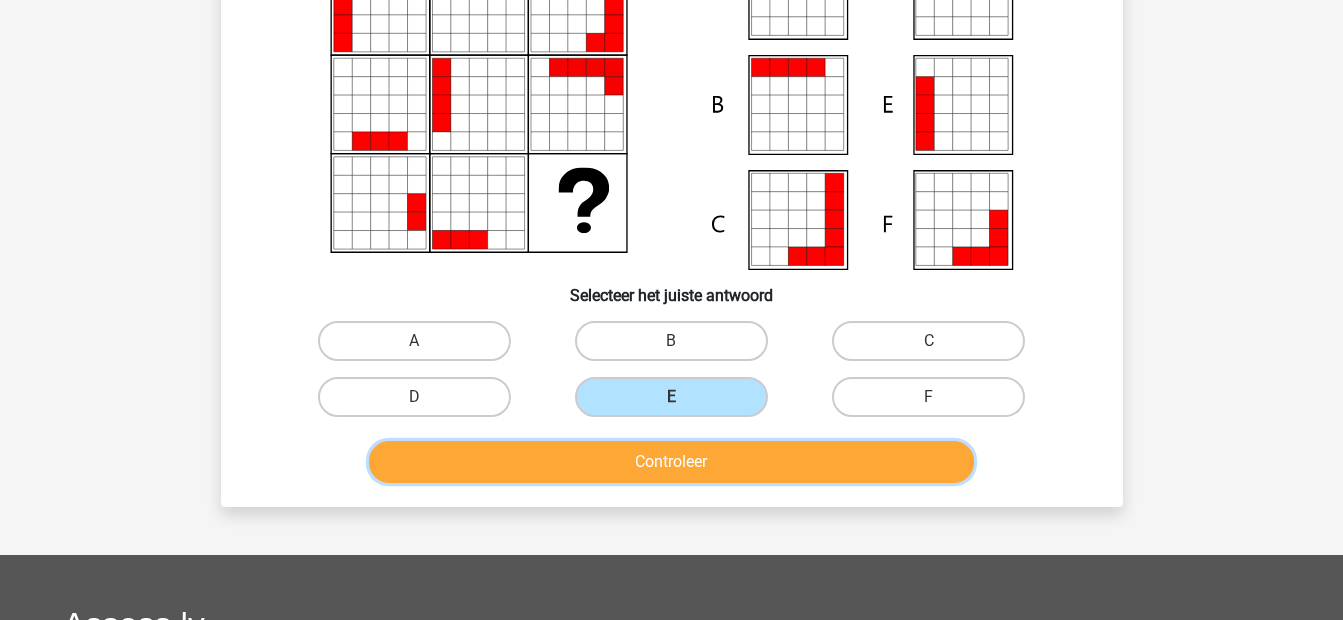 click on "Controleer" at bounding box center [671, 462] 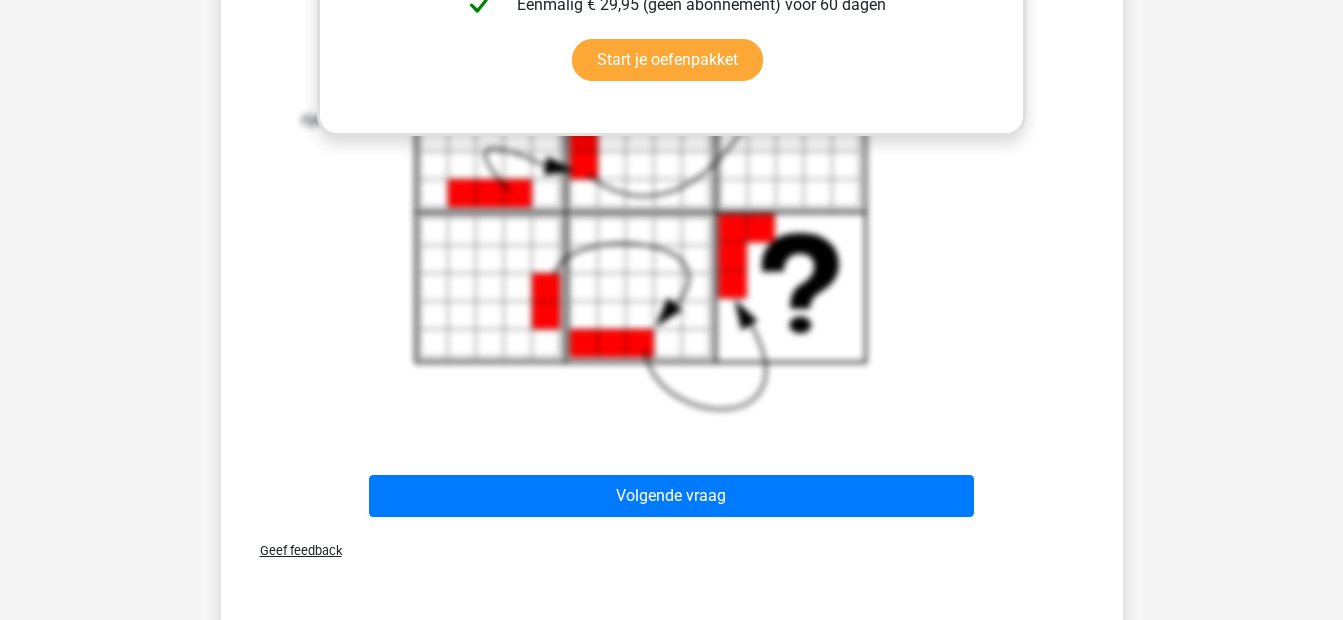 scroll, scrollTop: 1035, scrollLeft: 0, axis: vertical 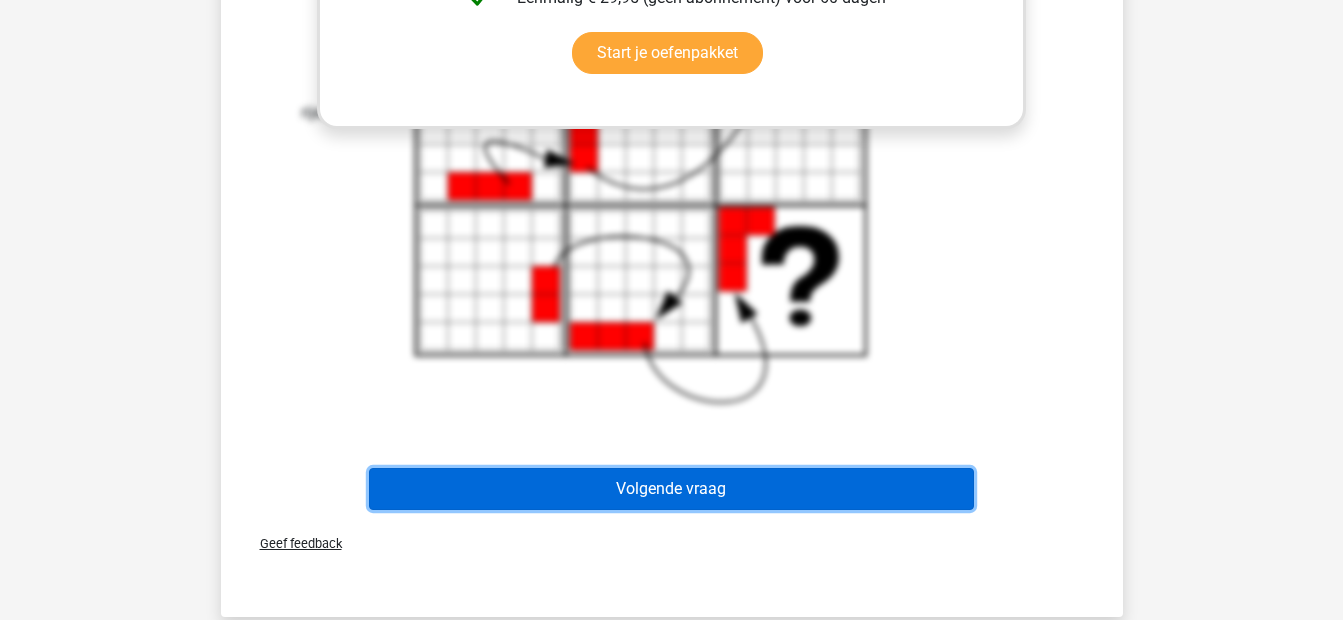 click on "Volgende vraag" at bounding box center (671, 489) 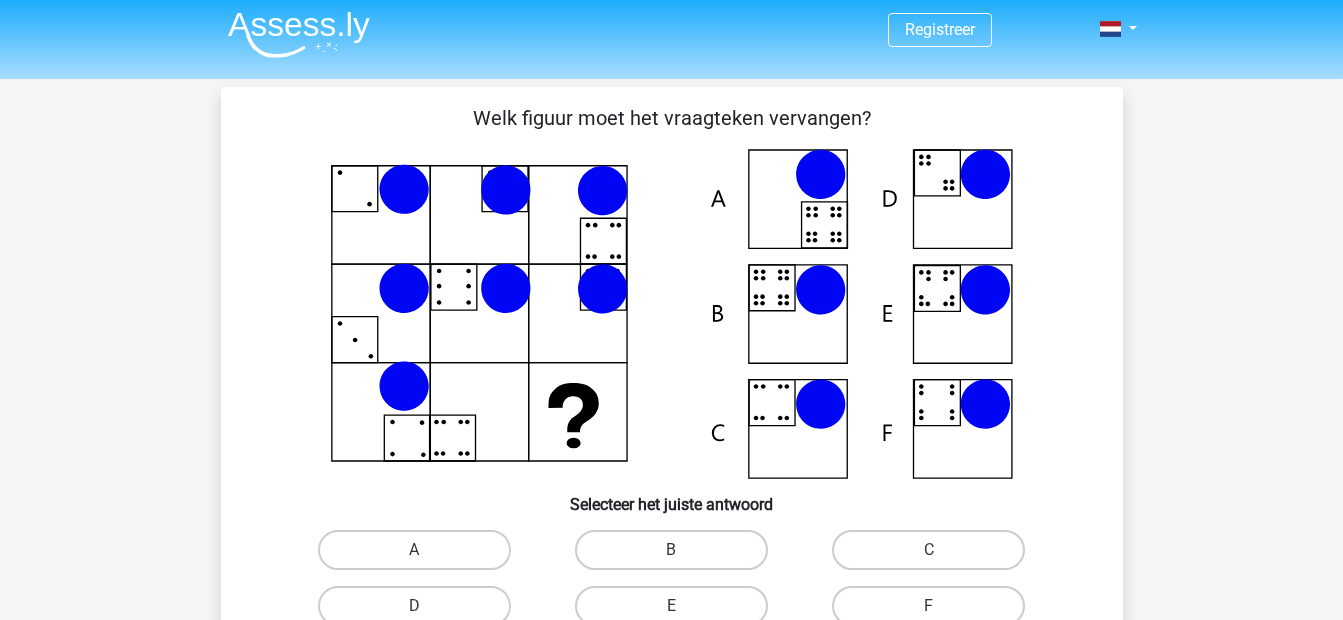 scroll, scrollTop: 0, scrollLeft: 0, axis: both 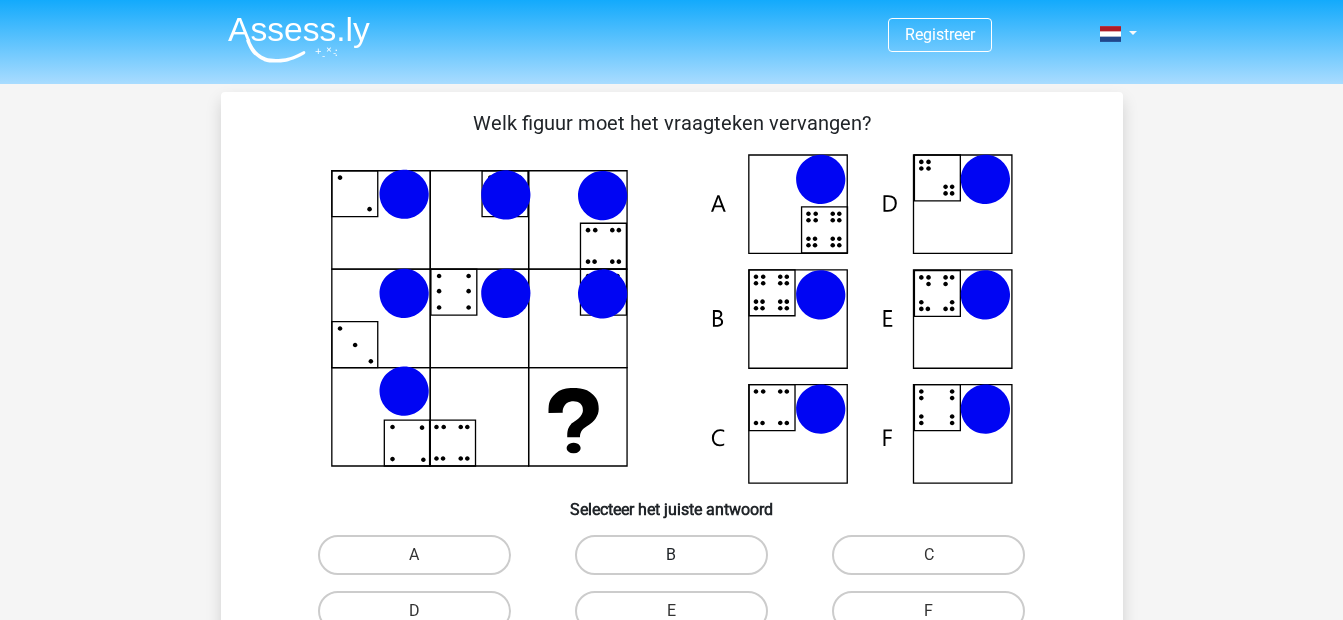 click on "B" at bounding box center (671, 555) 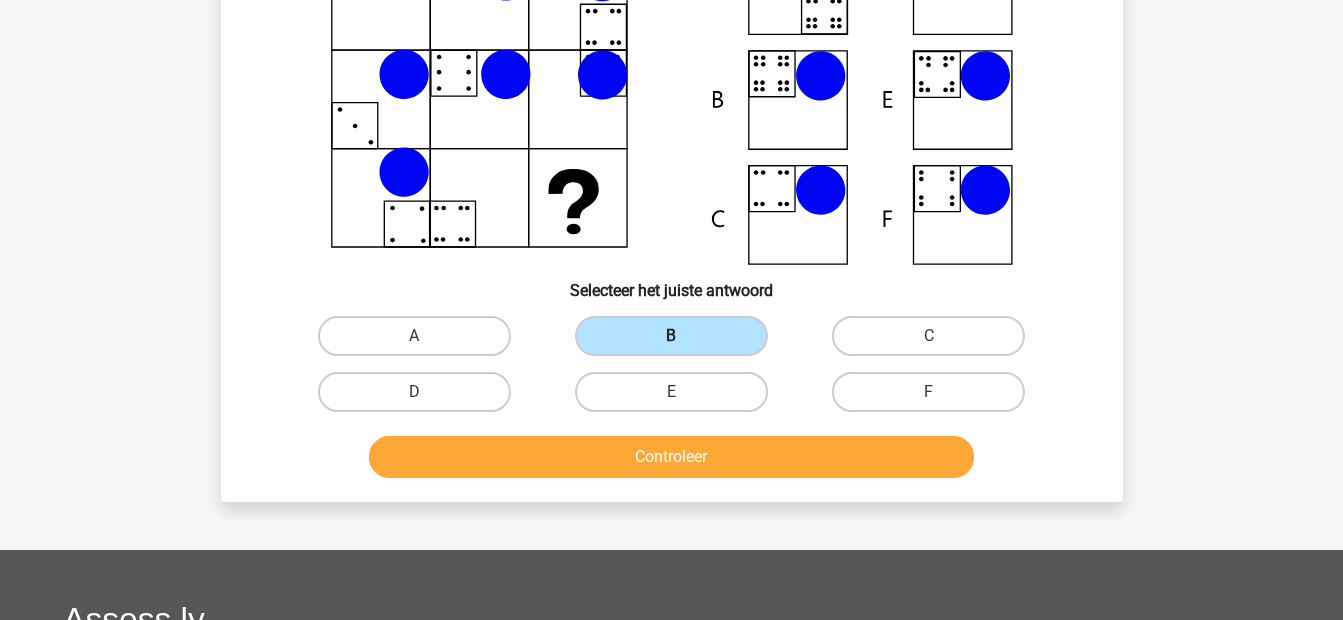 scroll, scrollTop: 229, scrollLeft: 0, axis: vertical 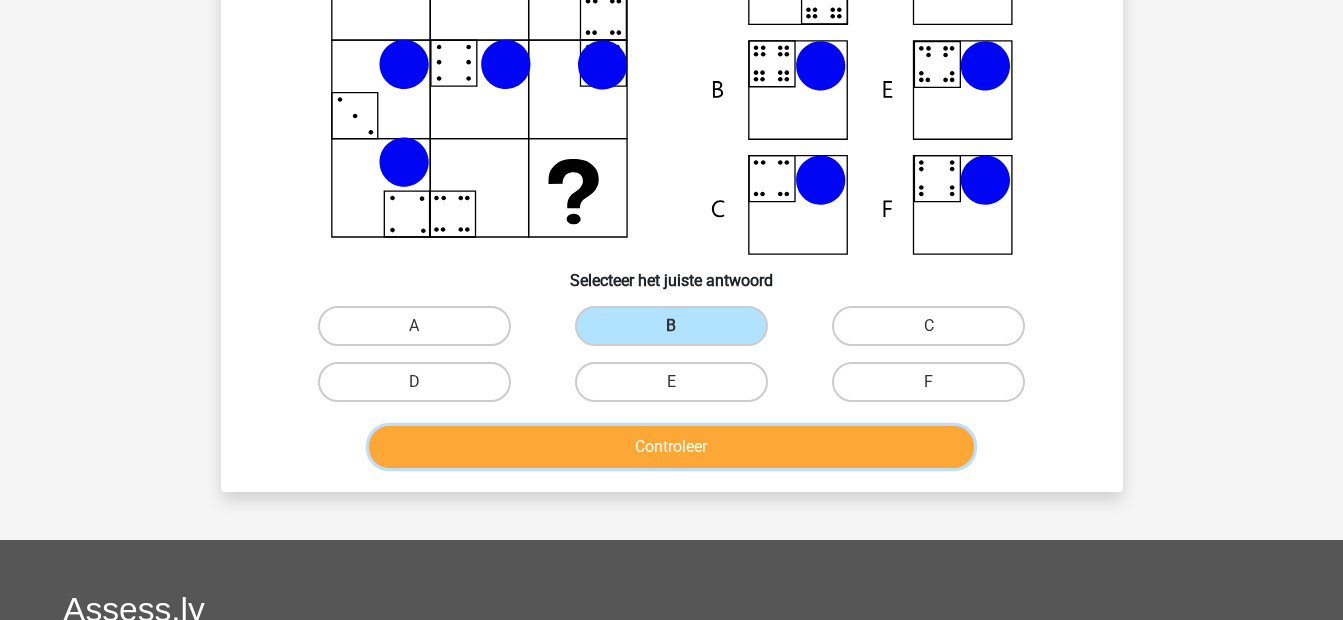 click on "Controleer" at bounding box center [671, 447] 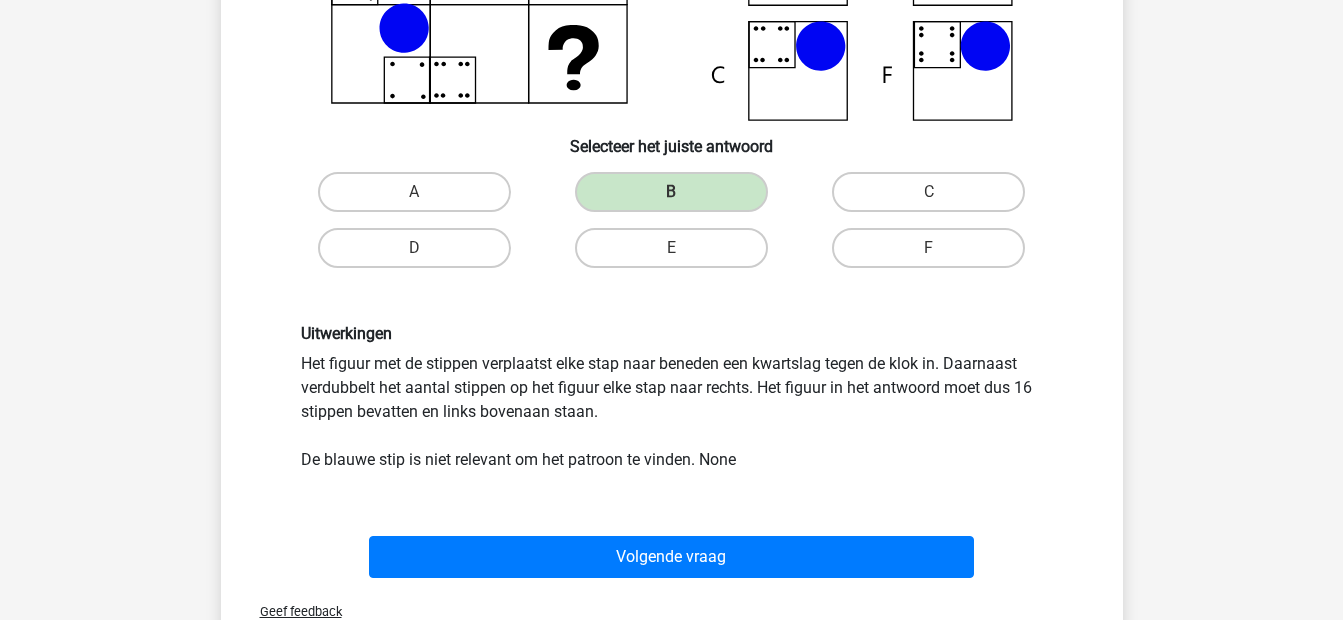 scroll, scrollTop: 365, scrollLeft: 0, axis: vertical 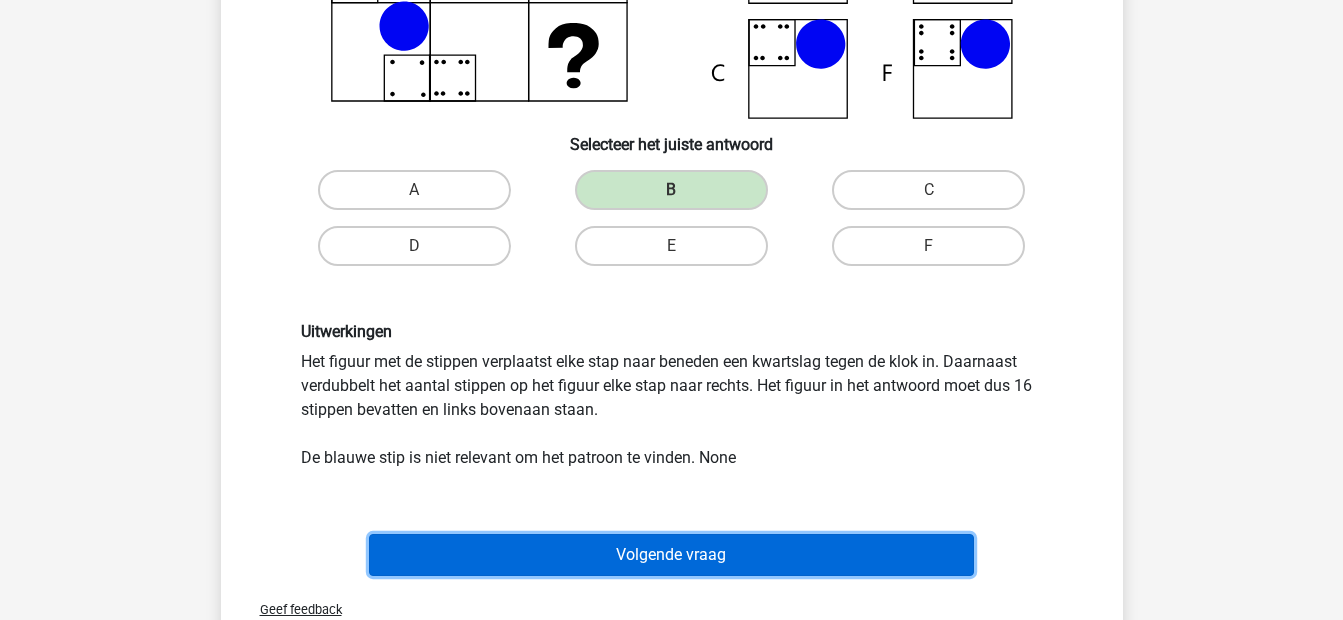click on "Volgende vraag" at bounding box center [671, 555] 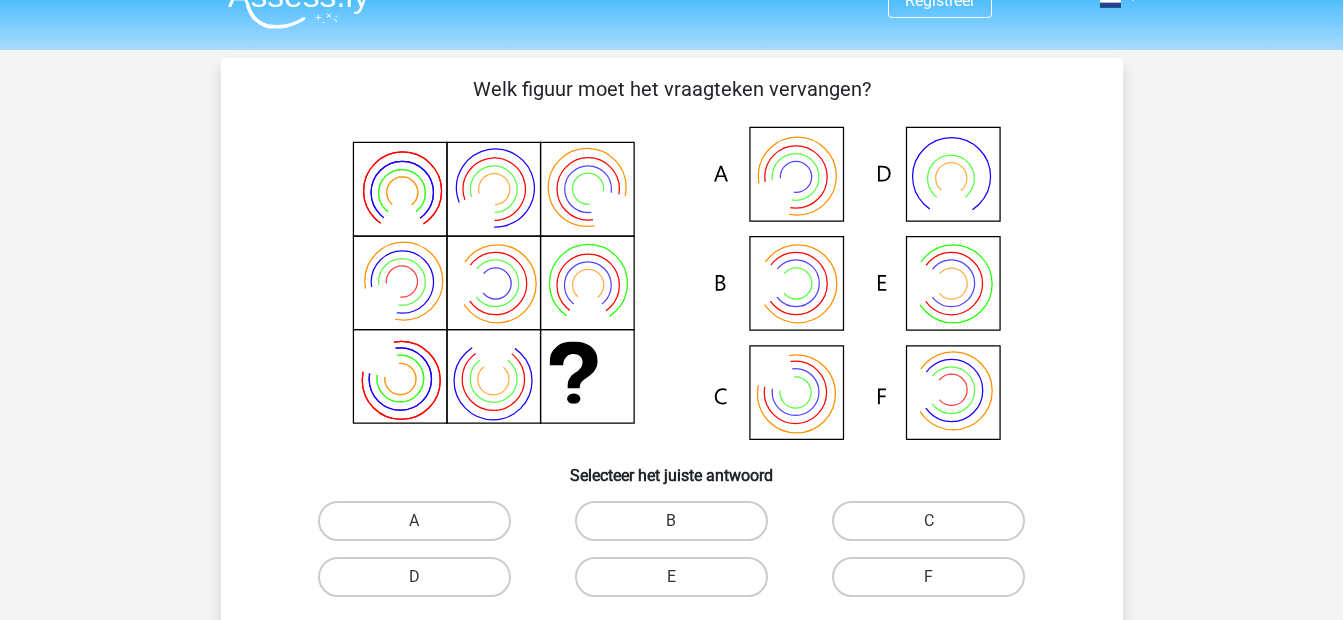 scroll, scrollTop: 33, scrollLeft: 0, axis: vertical 